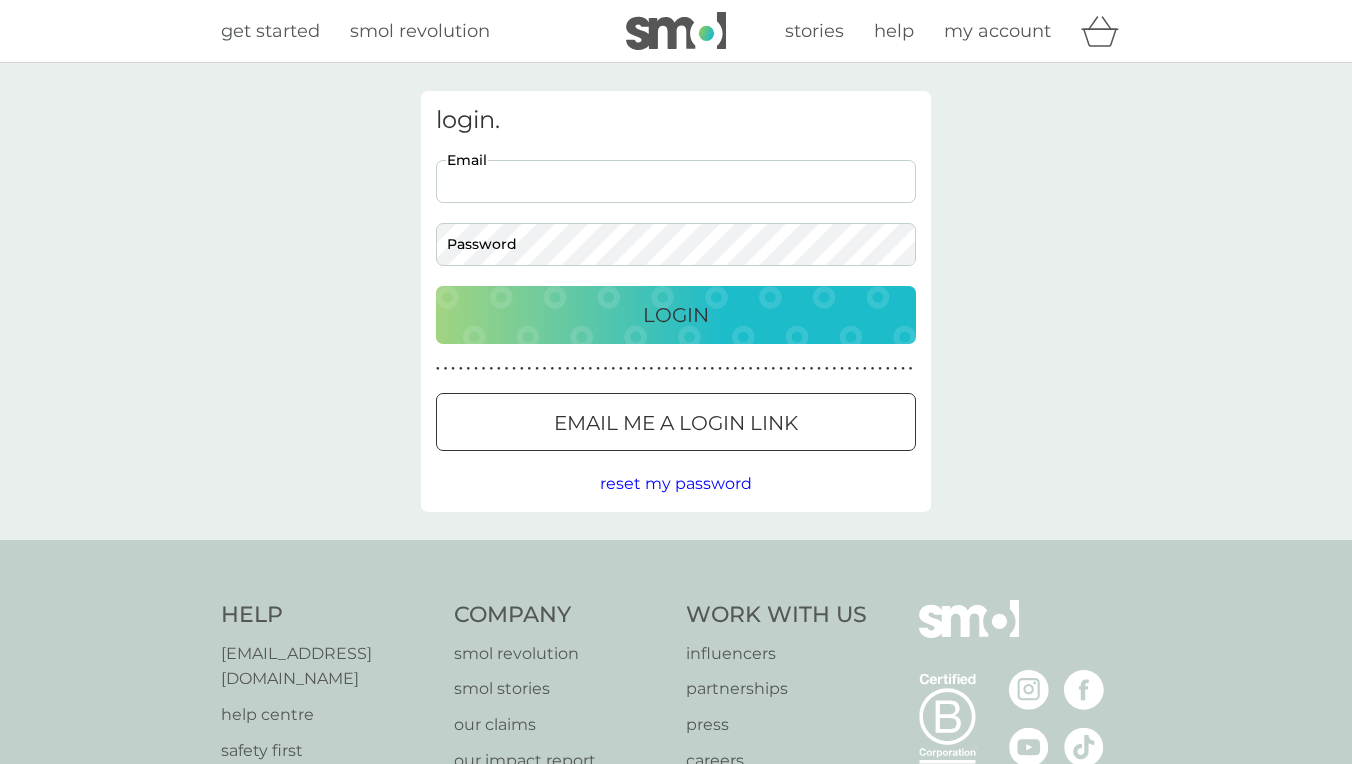 scroll, scrollTop: 0, scrollLeft: 0, axis: both 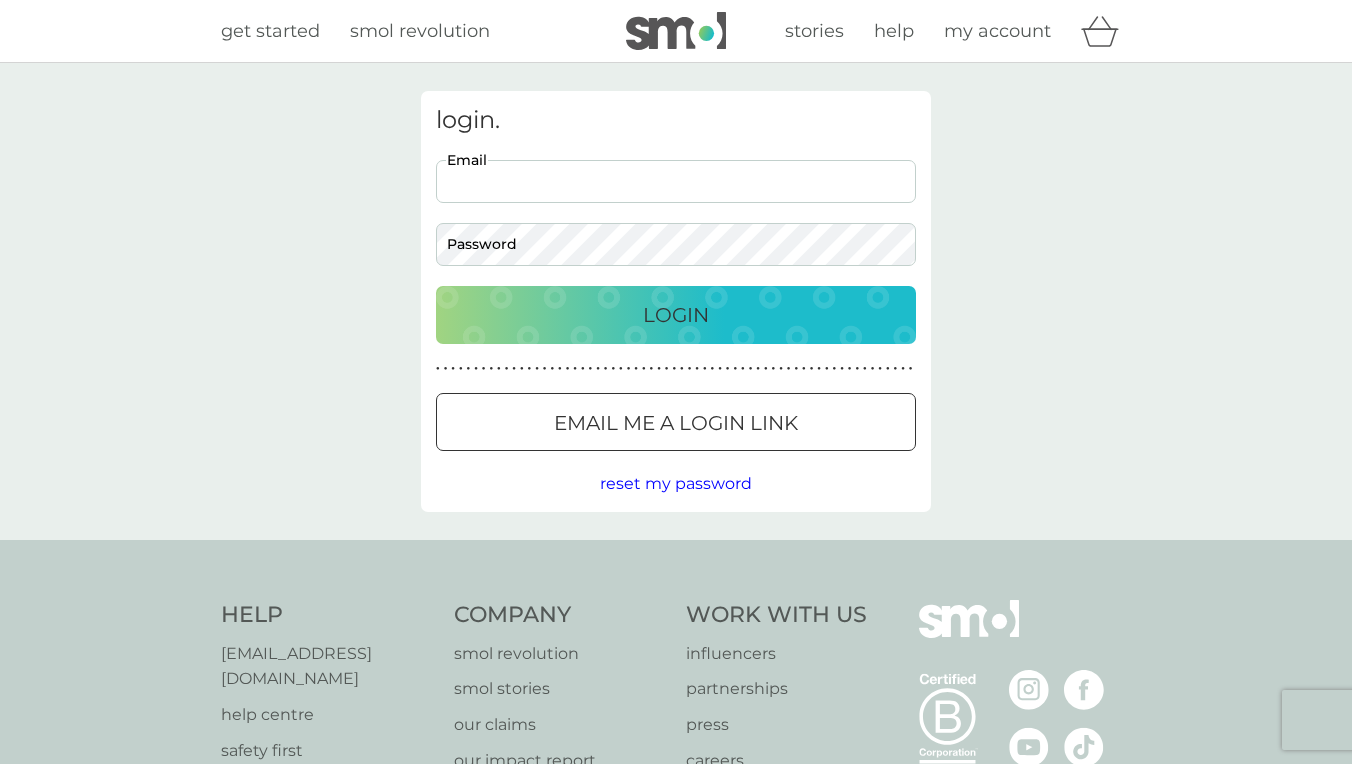 type on "markwheeler2@btinternet.com" 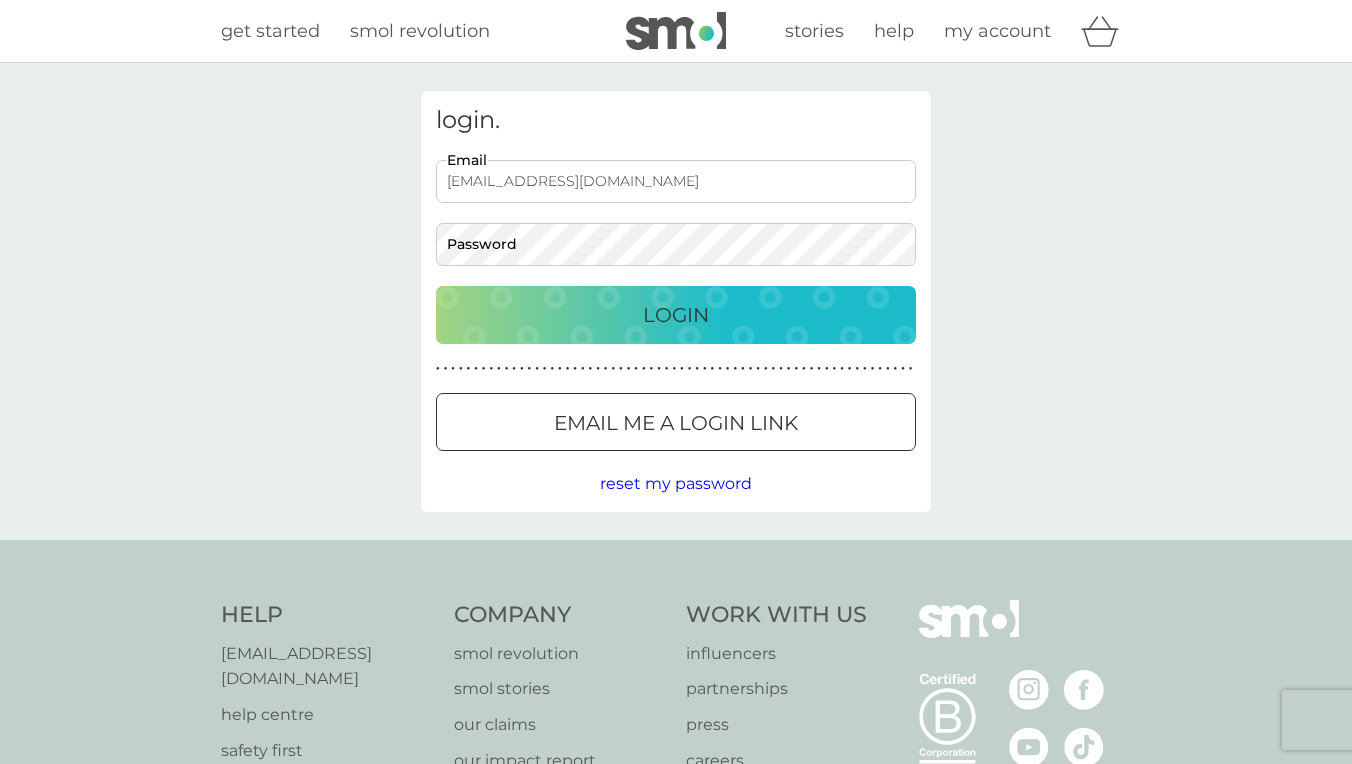 click on "Login" at bounding box center [676, 315] 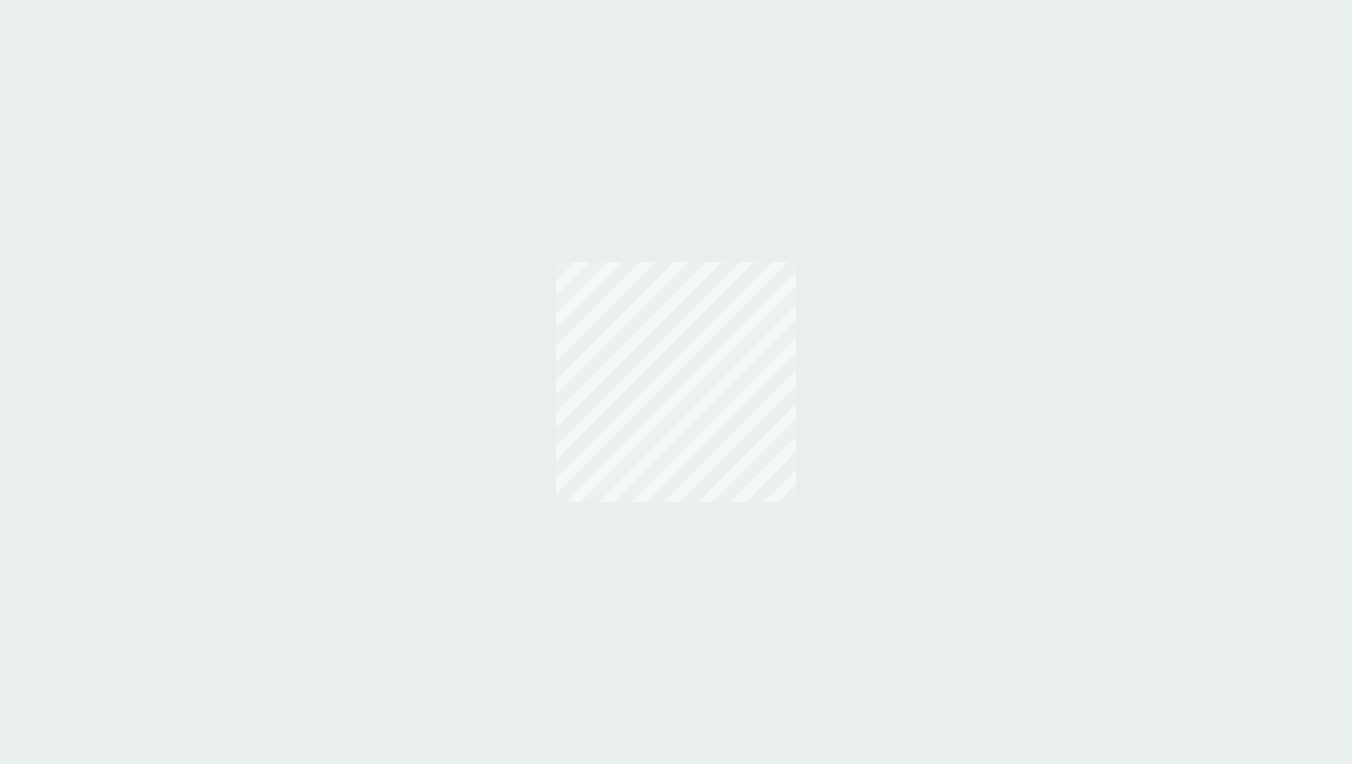 scroll, scrollTop: 0, scrollLeft: 0, axis: both 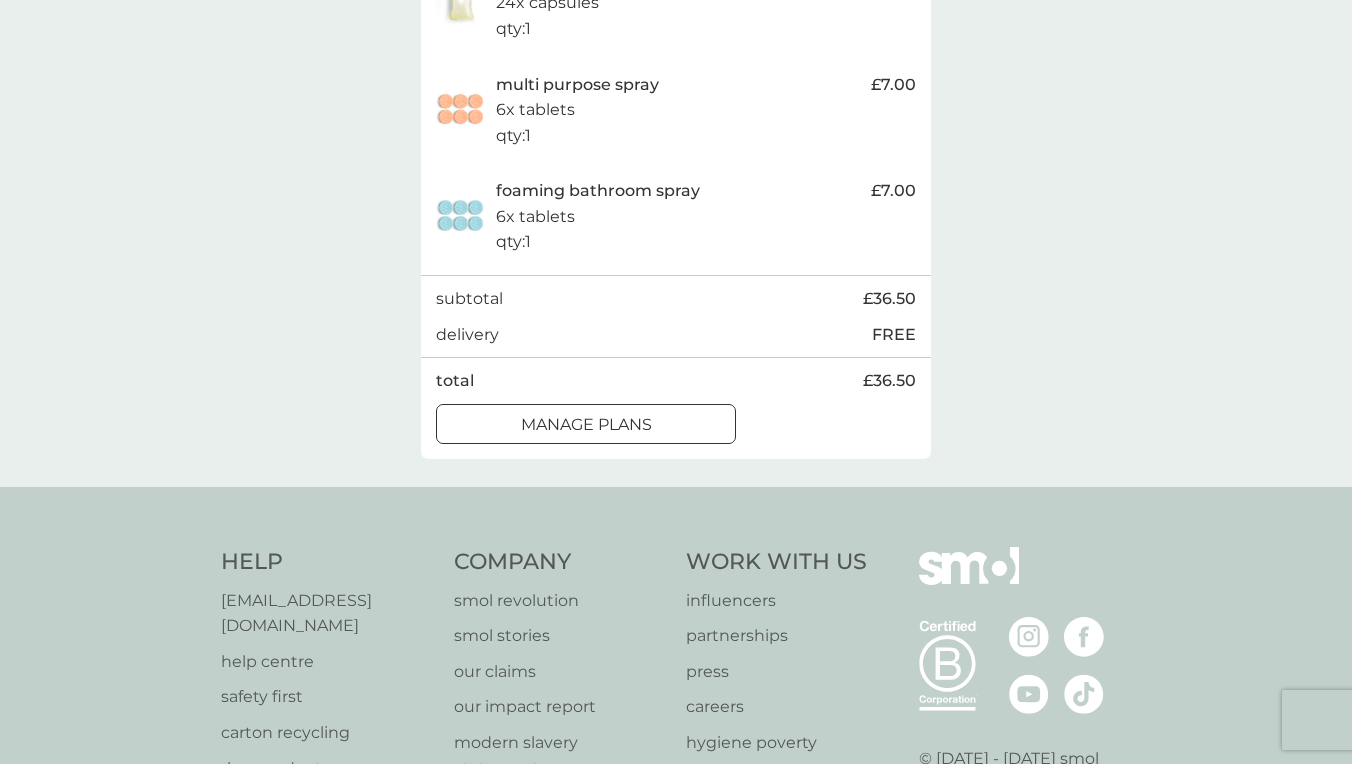 click on "manage plans" at bounding box center [586, 425] 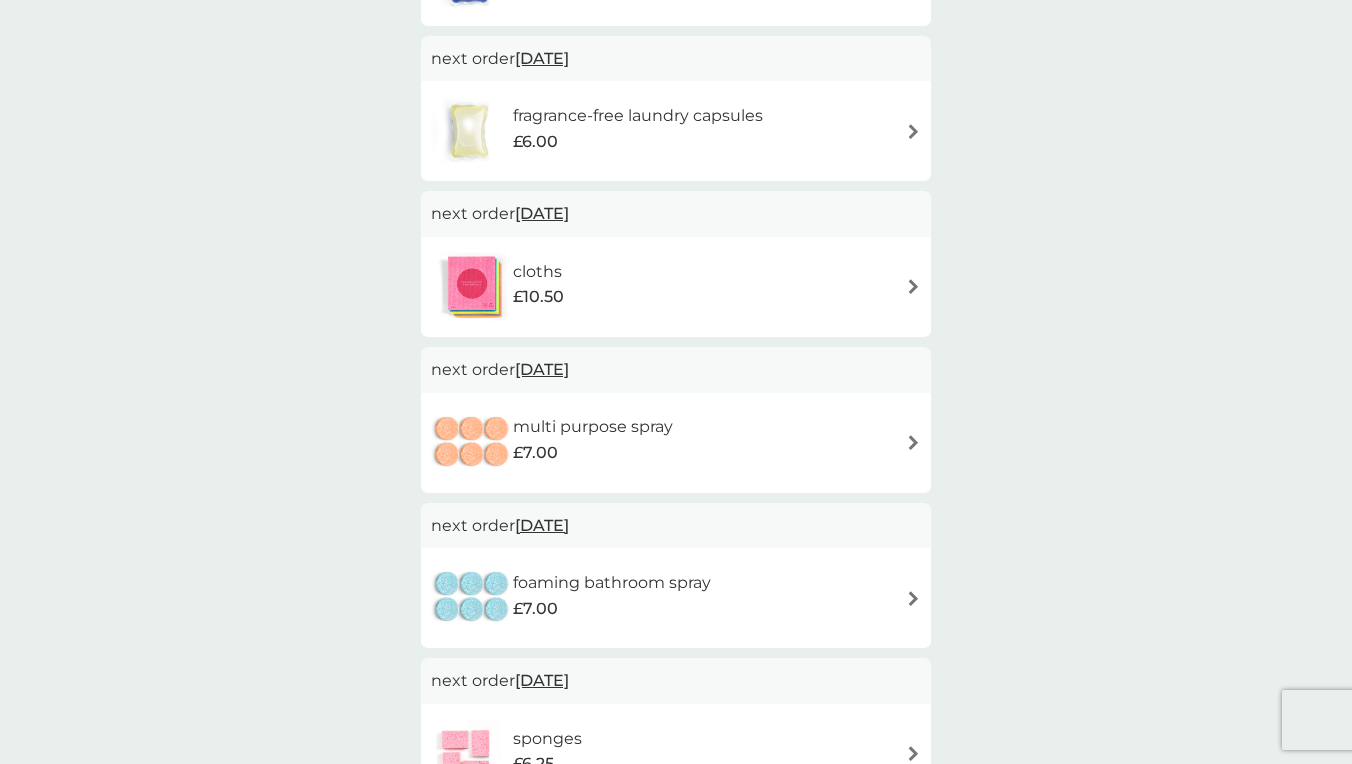 scroll, scrollTop: 555, scrollLeft: 0, axis: vertical 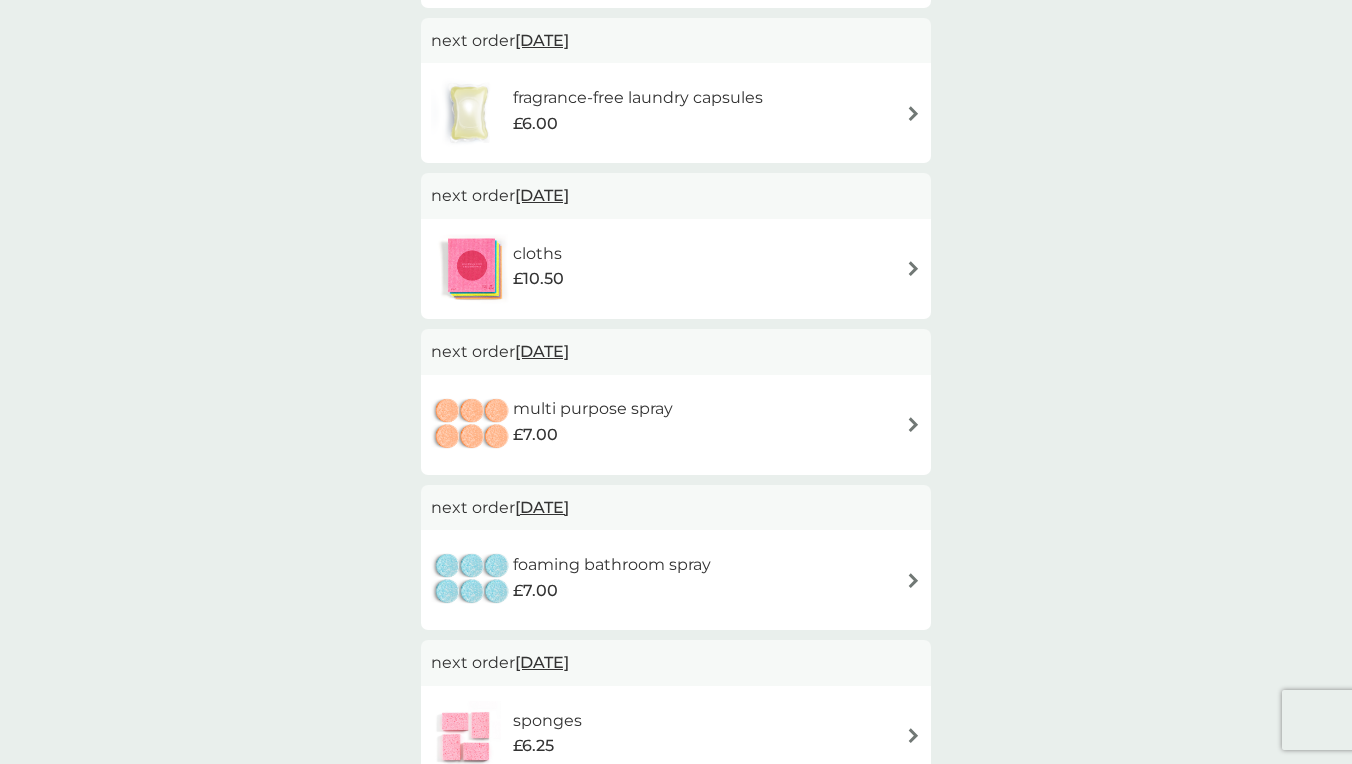 click on "[DATE]" at bounding box center [542, 195] 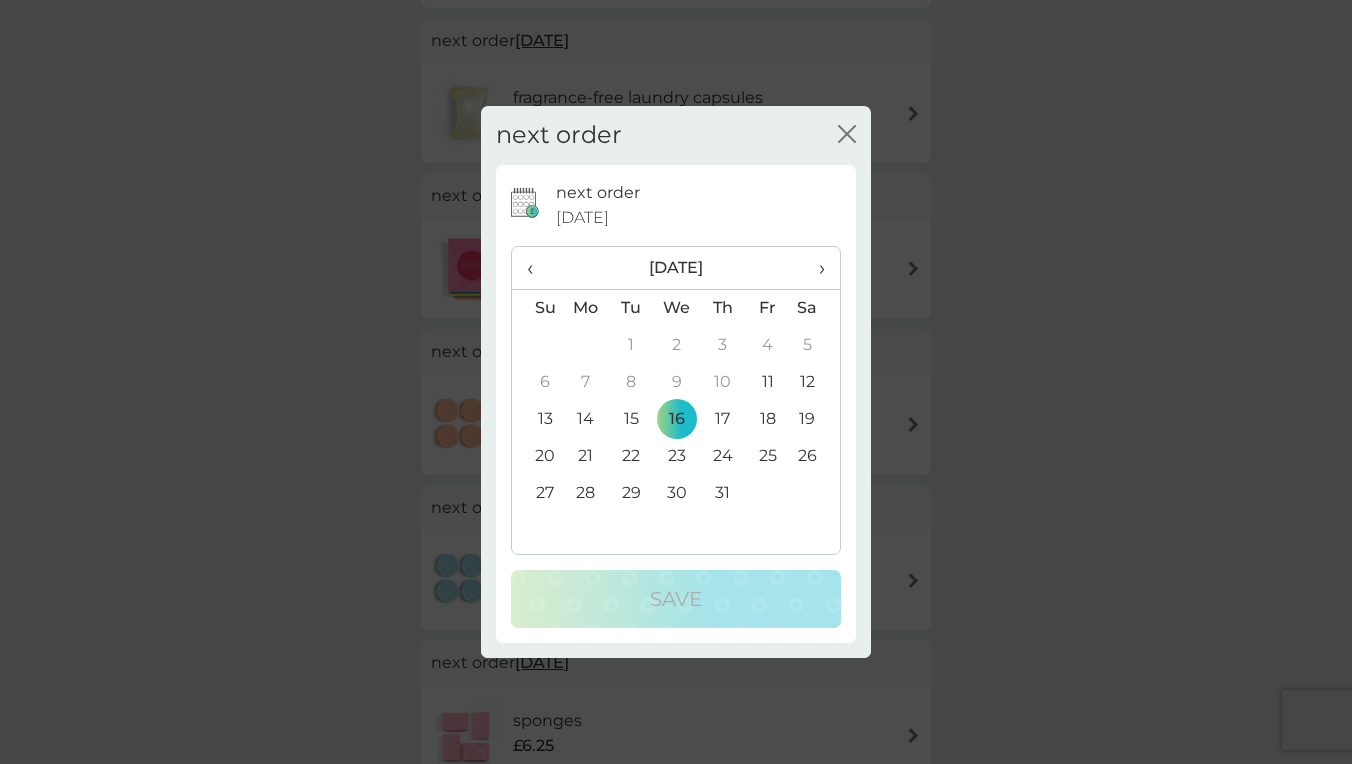 click on "›" at bounding box center (815, 268) 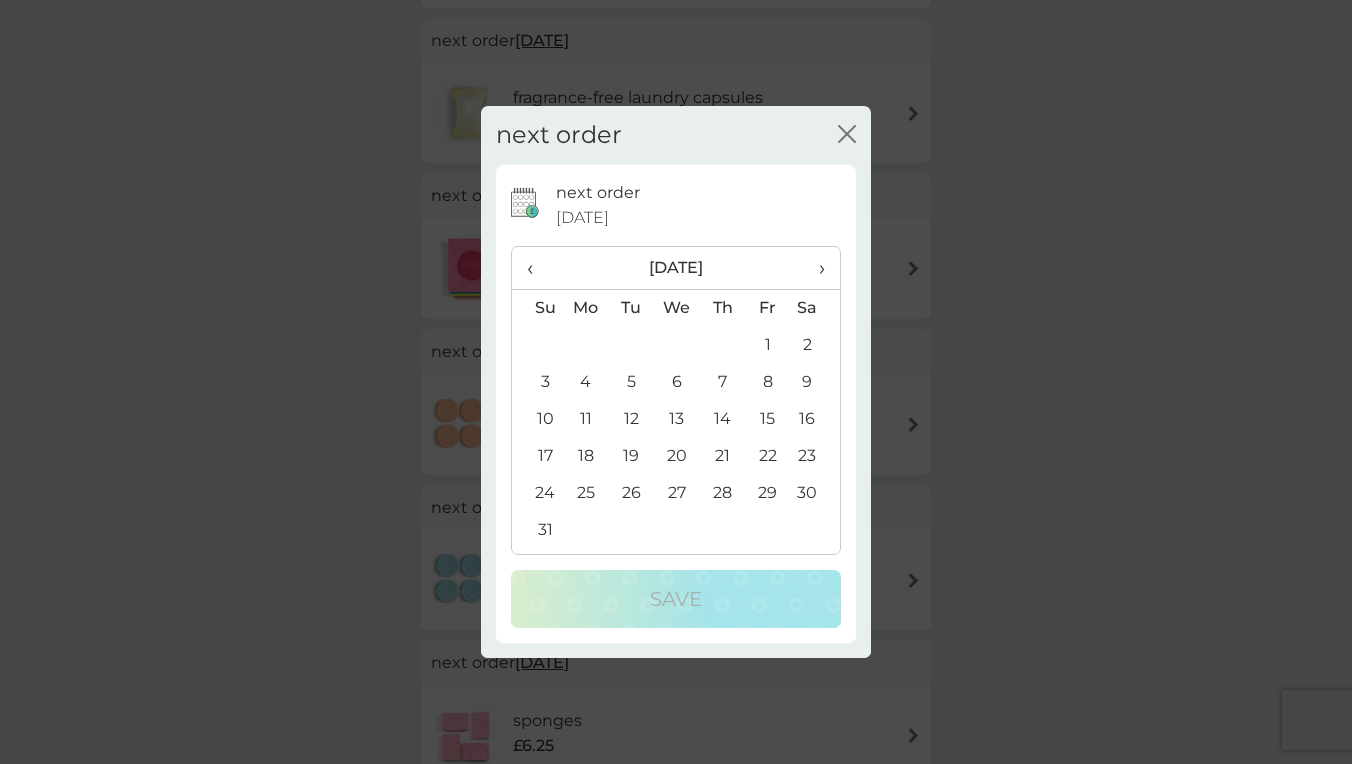 click on "18" at bounding box center [586, 456] 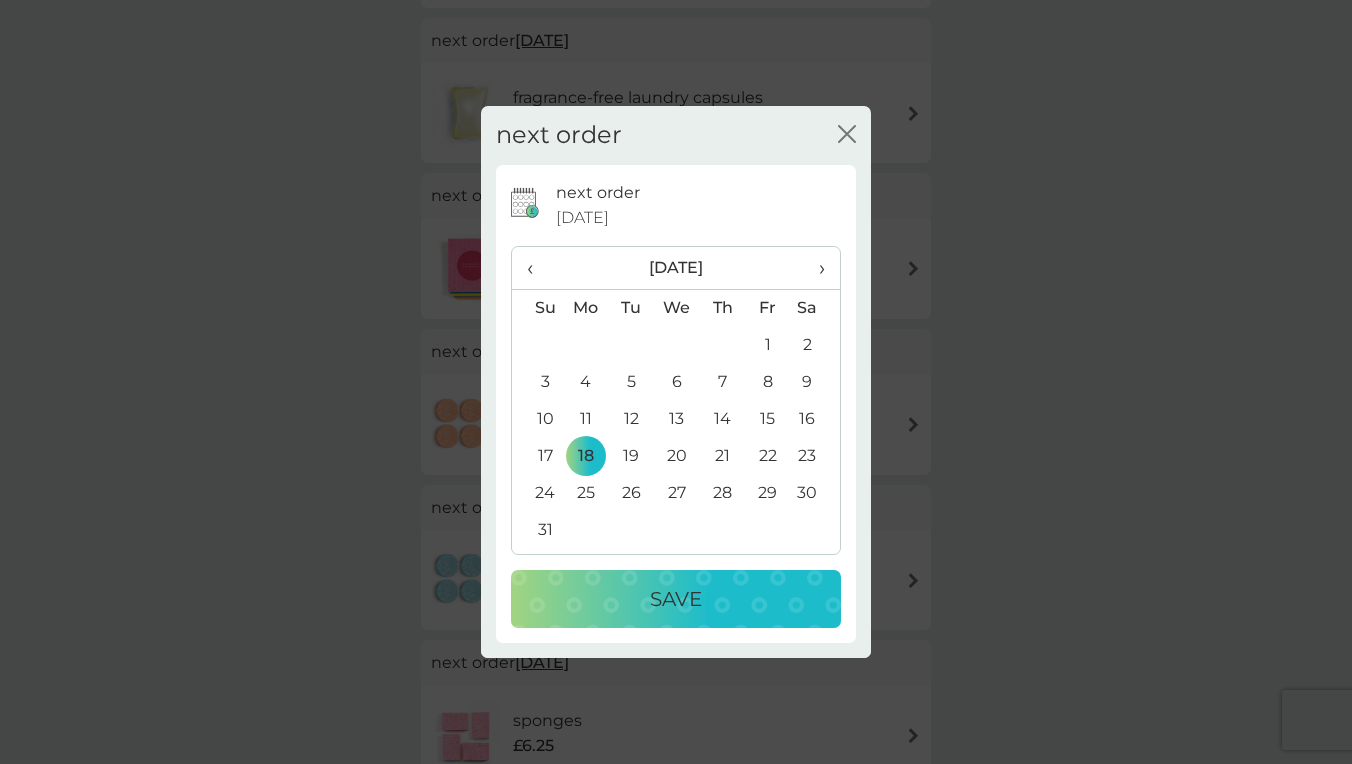 click on "Save" at bounding box center [676, 599] 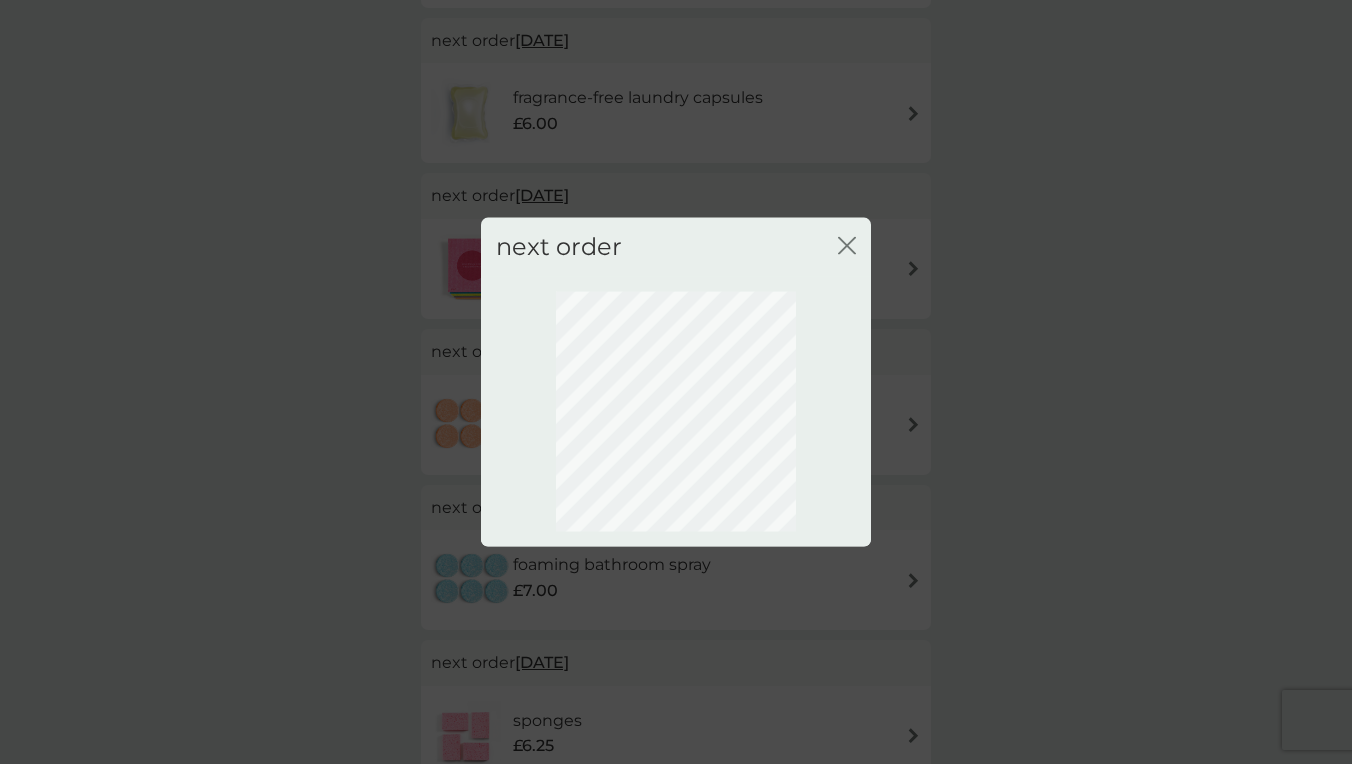 click 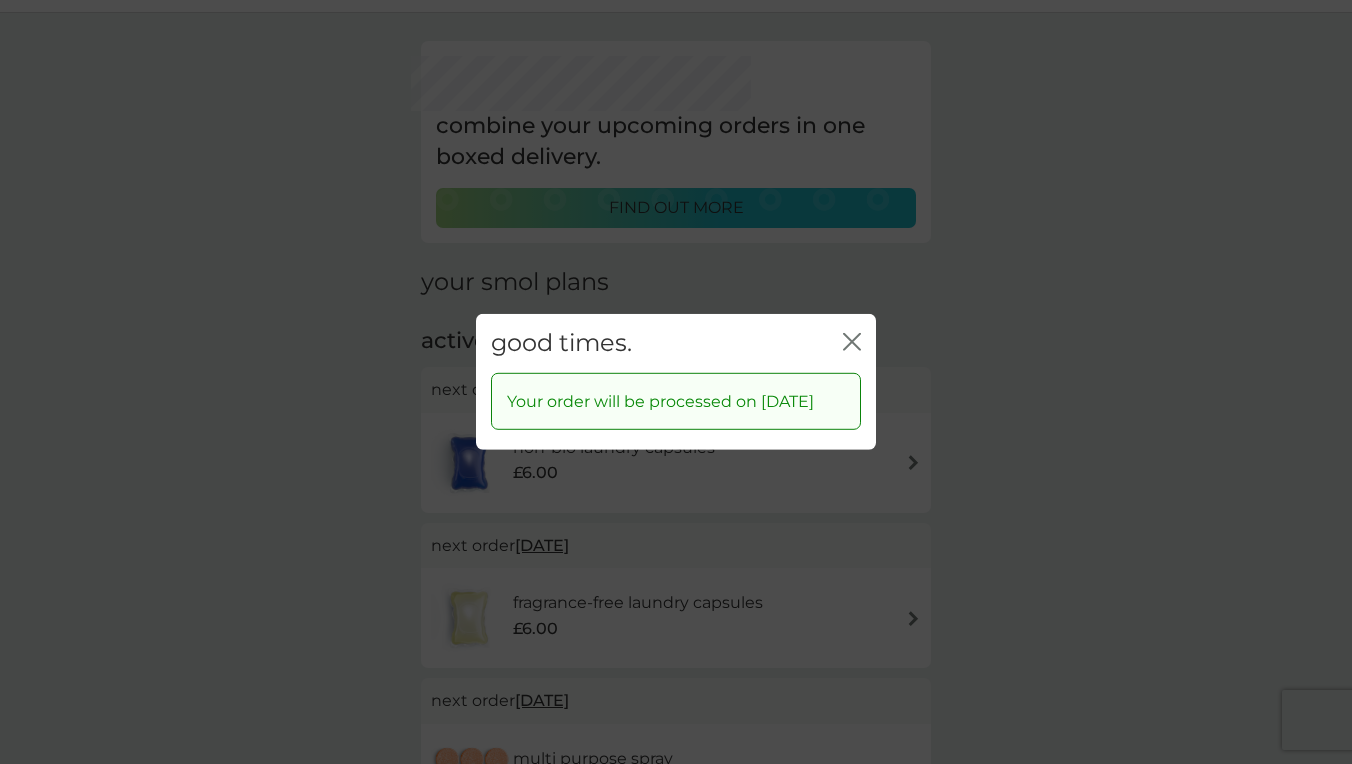 scroll, scrollTop: 43, scrollLeft: 0, axis: vertical 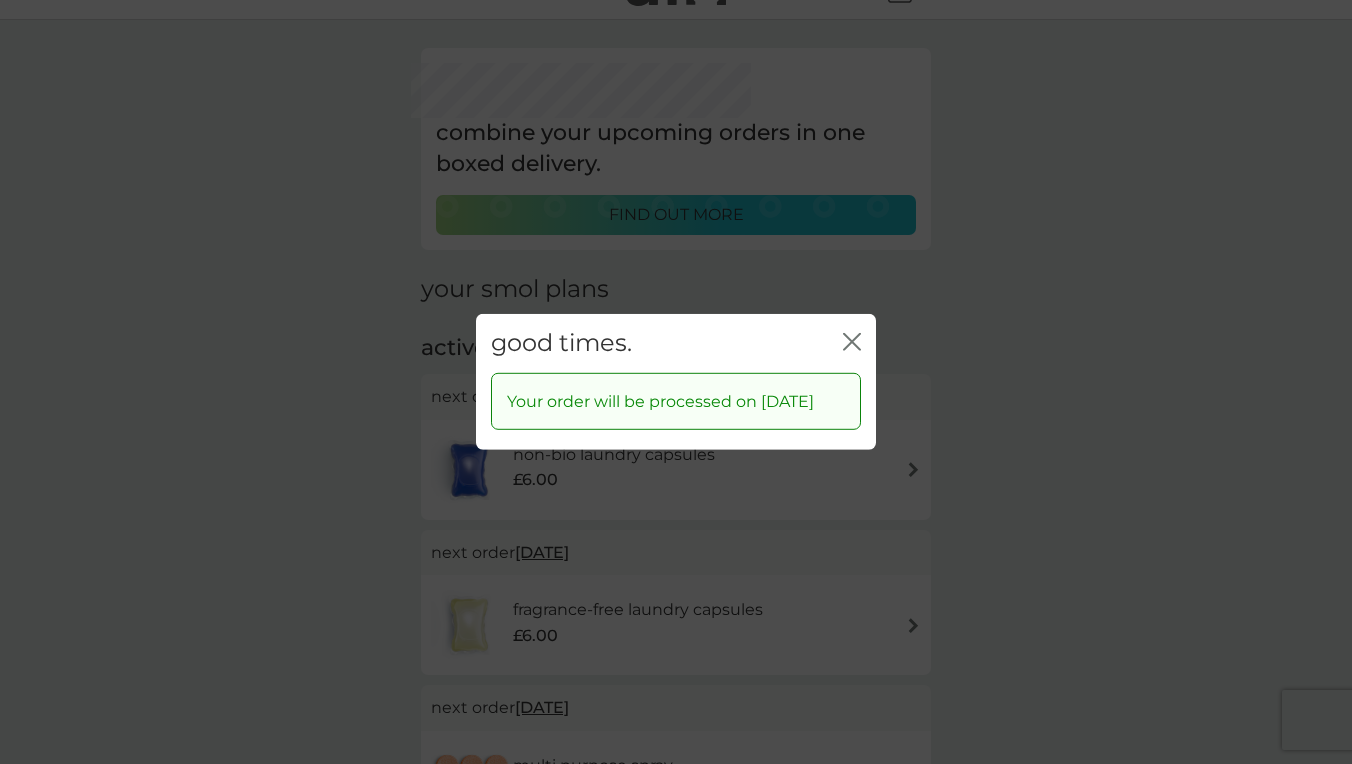 click 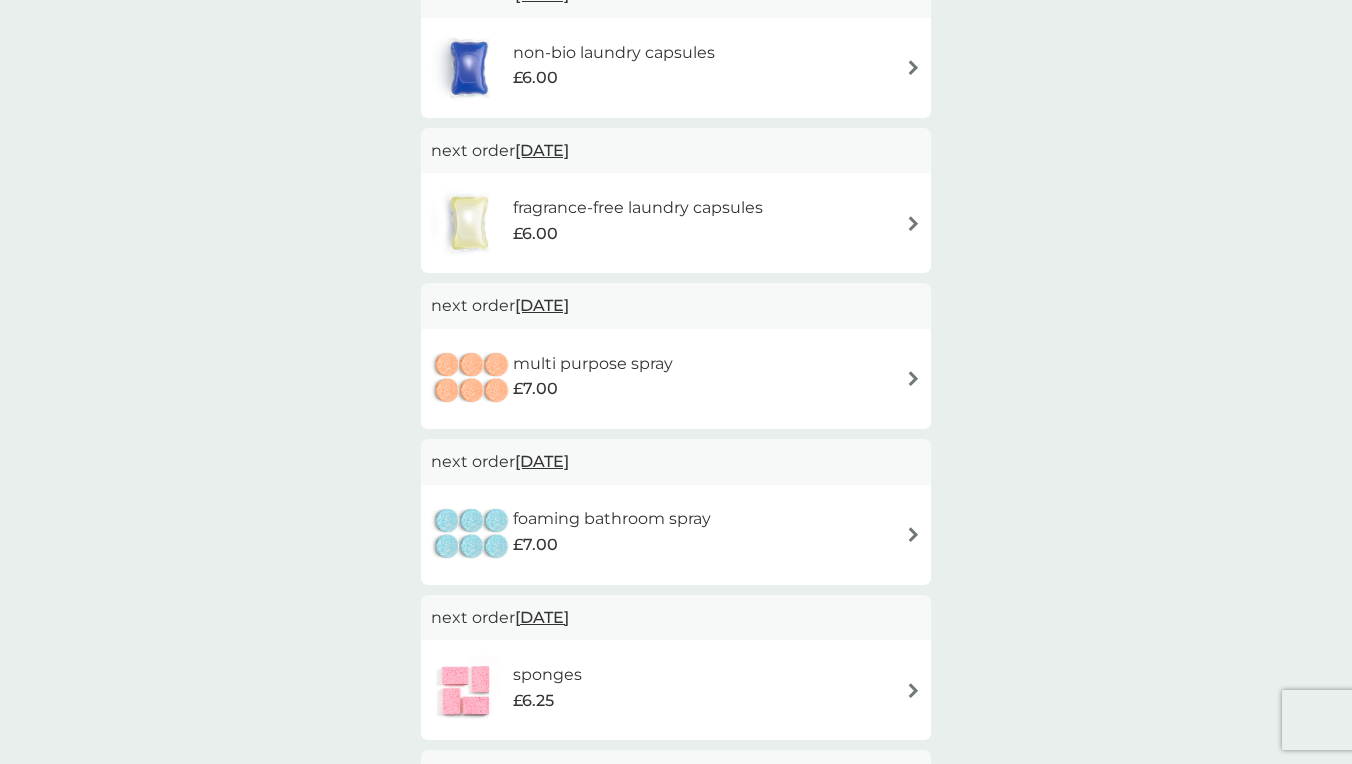 scroll, scrollTop: 487, scrollLeft: 0, axis: vertical 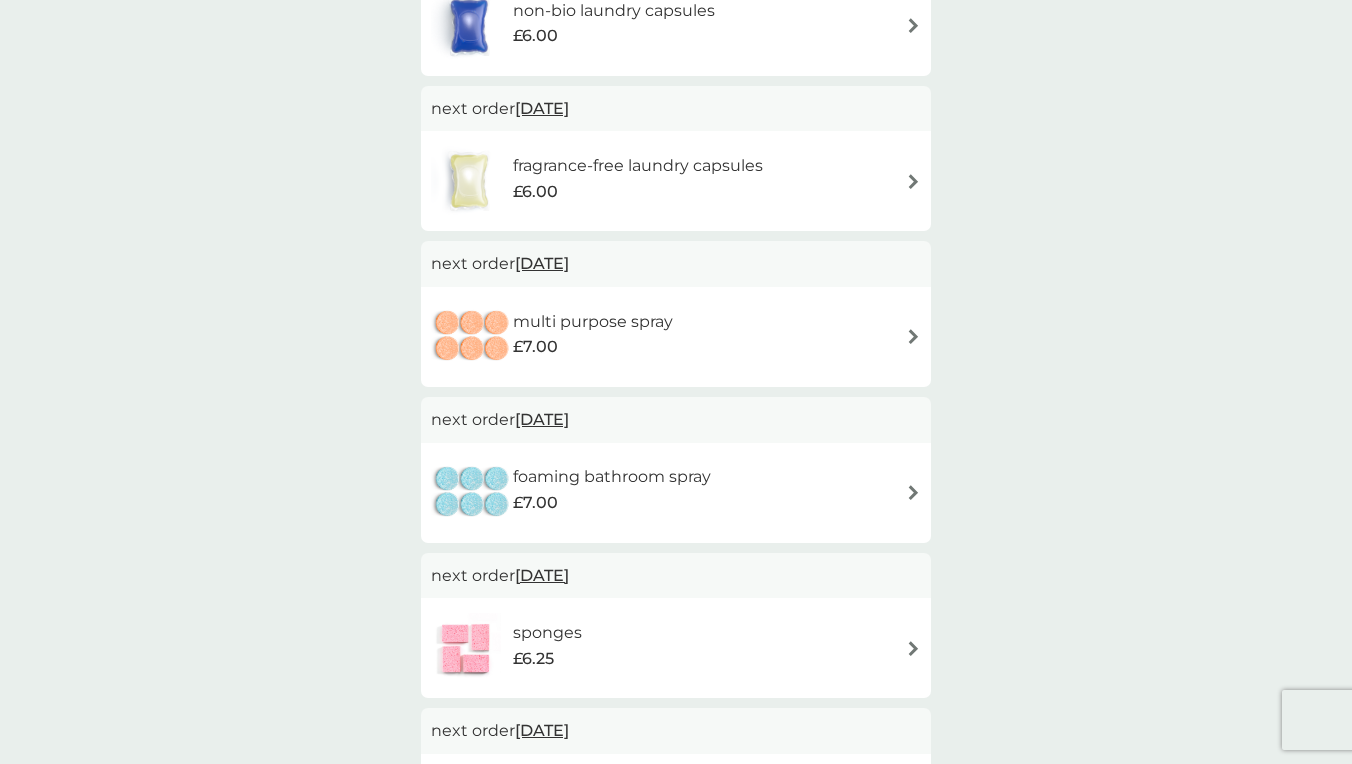 click on "[DATE]" at bounding box center (542, 263) 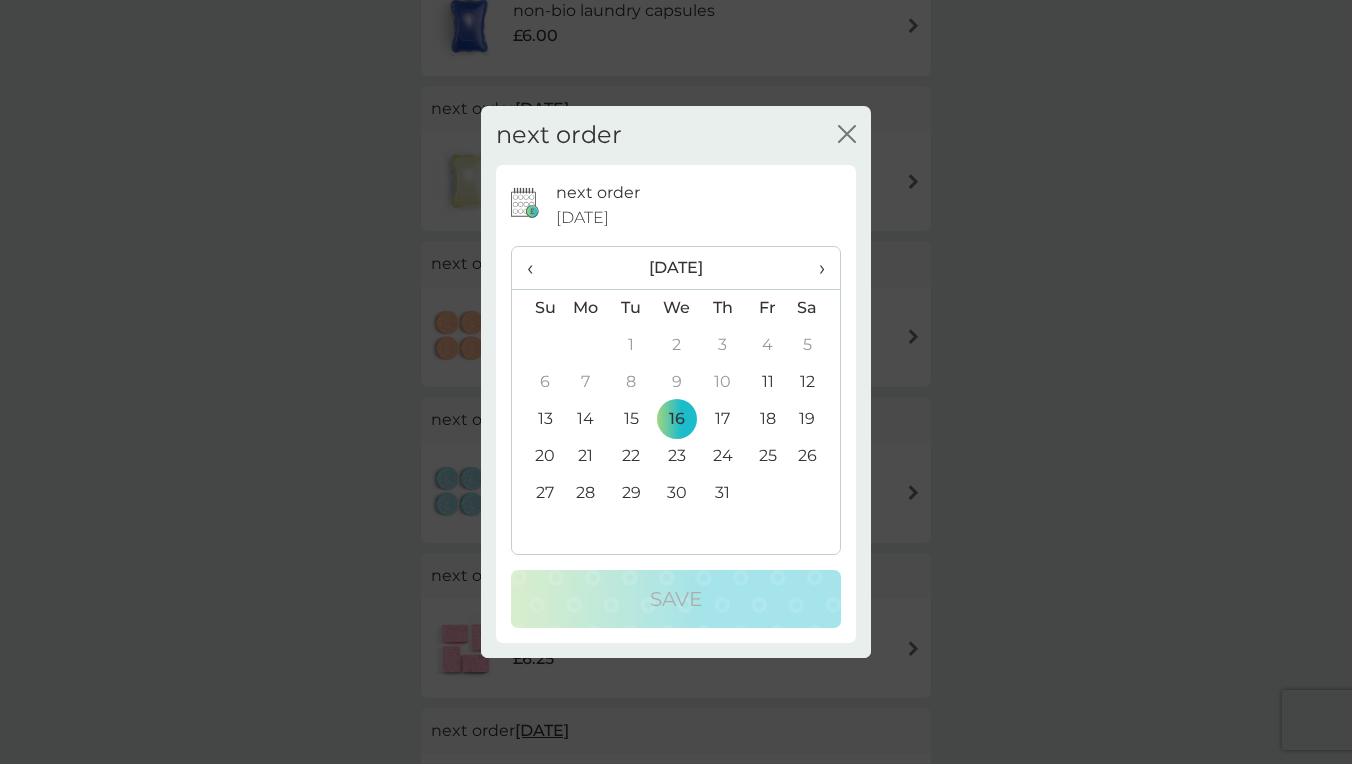 click on "›" at bounding box center (815, 268) 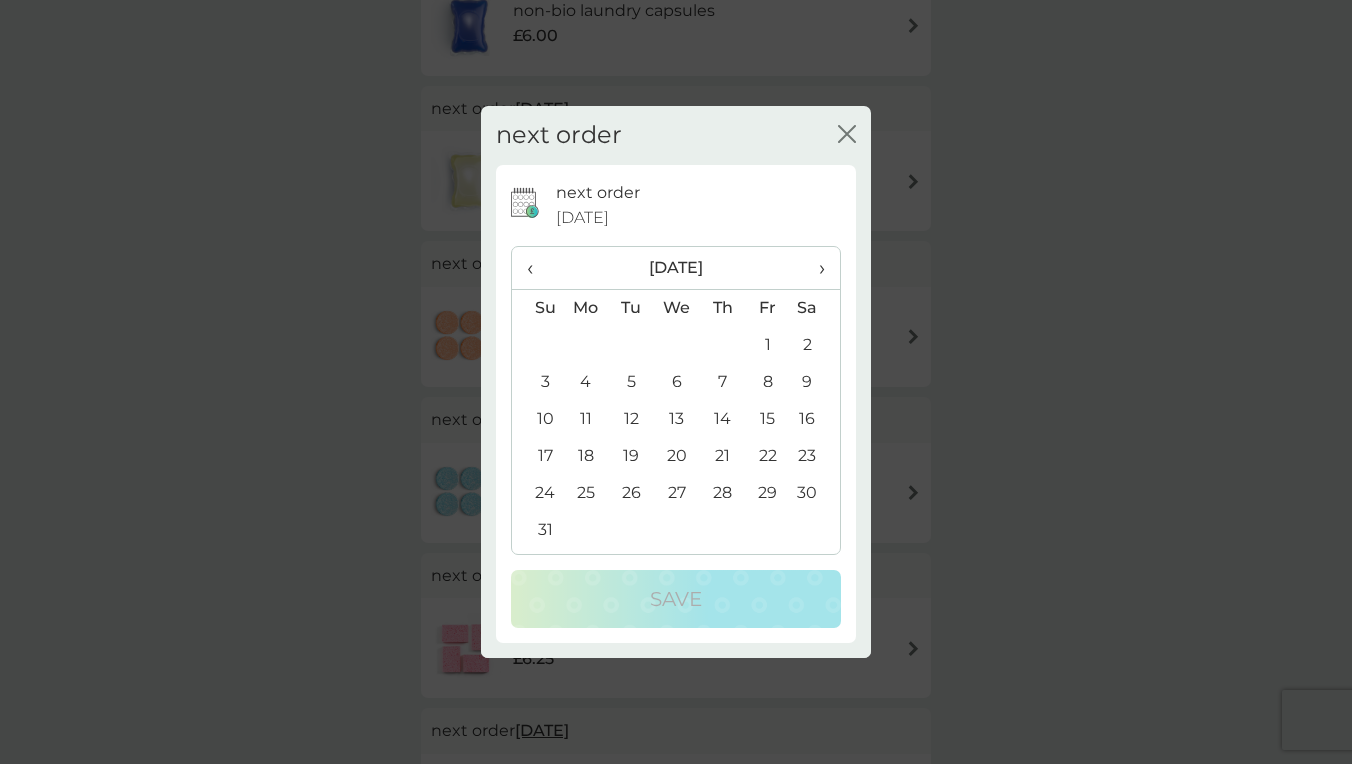 click on "18" at bounding box center (586, 456) 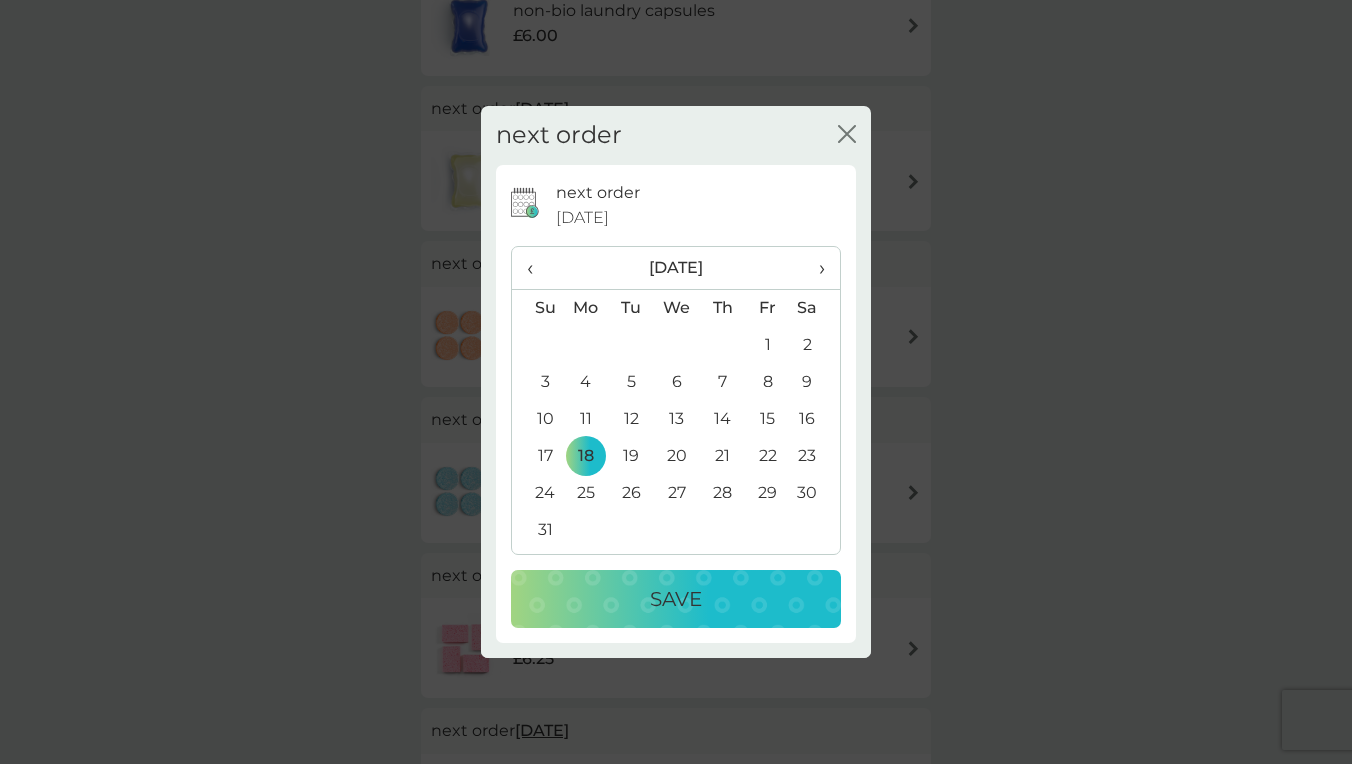 click on "Save" at bounding box center [676, 599] 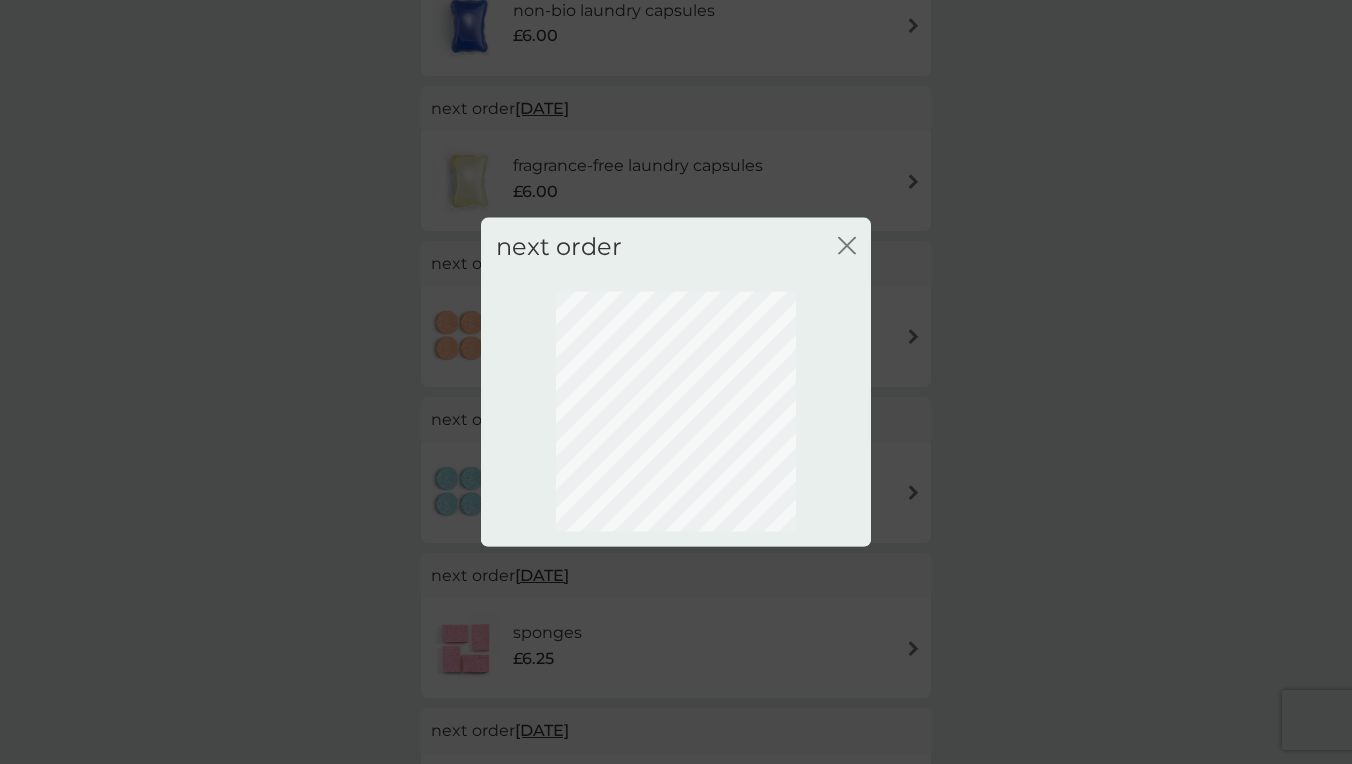 scroll, scrollTop: 73, scrollLeft: 0, axis: vertical 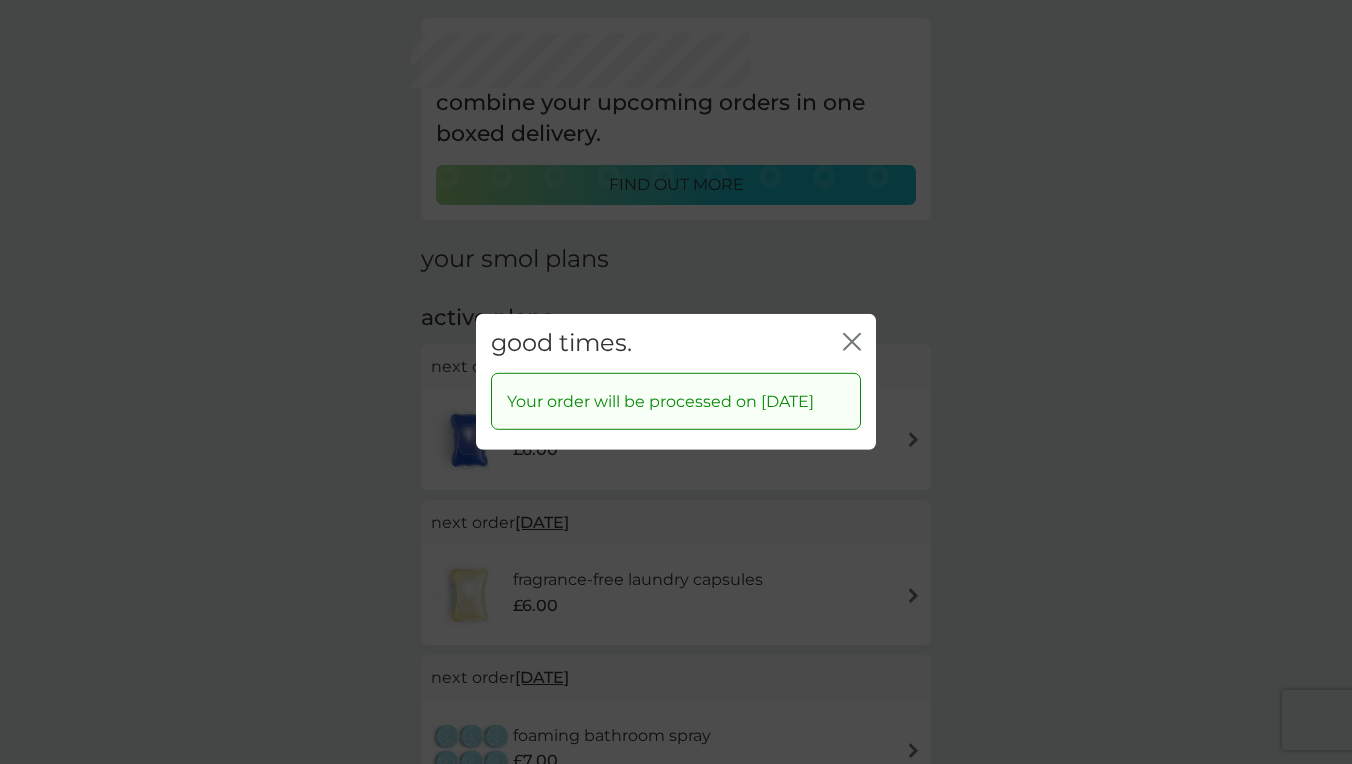 click on "close" 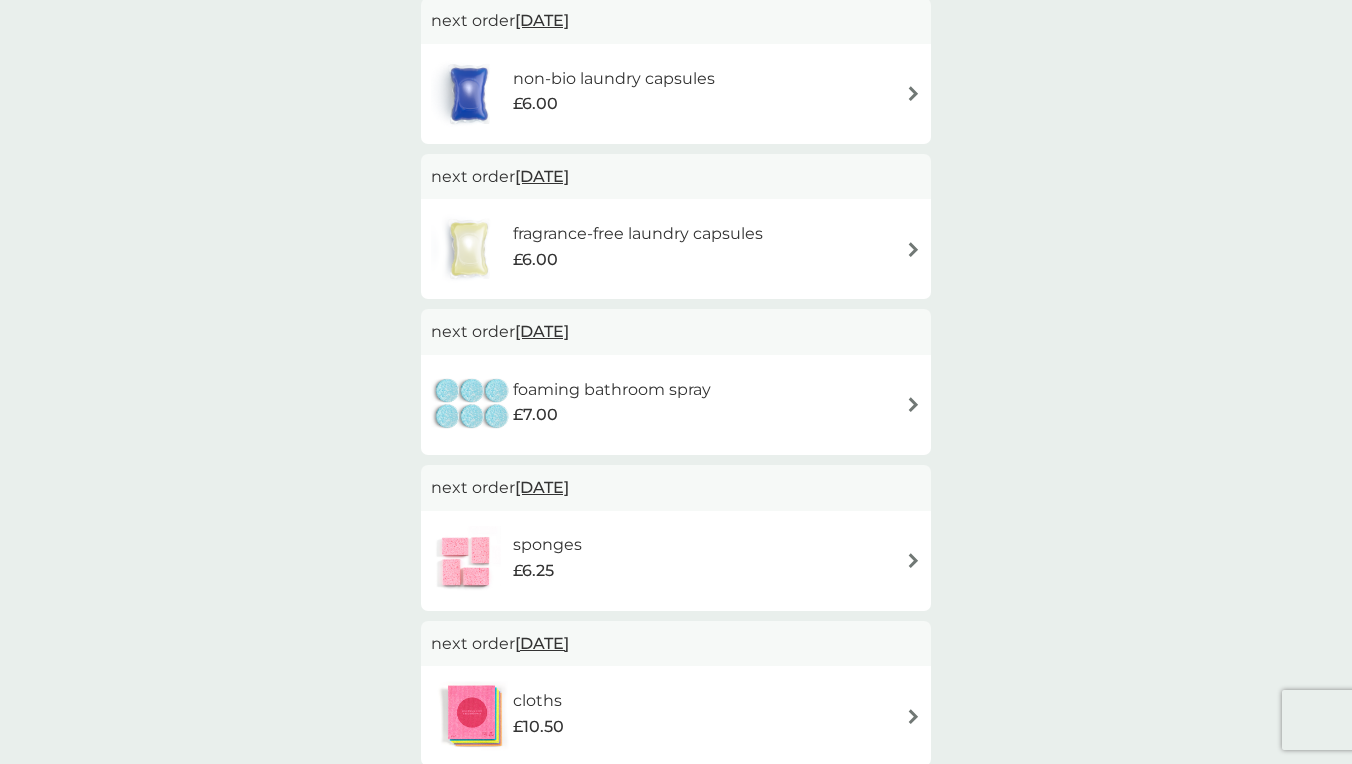 scroll, scrollTop: 425, scrollLeft: 0, axis: vertical 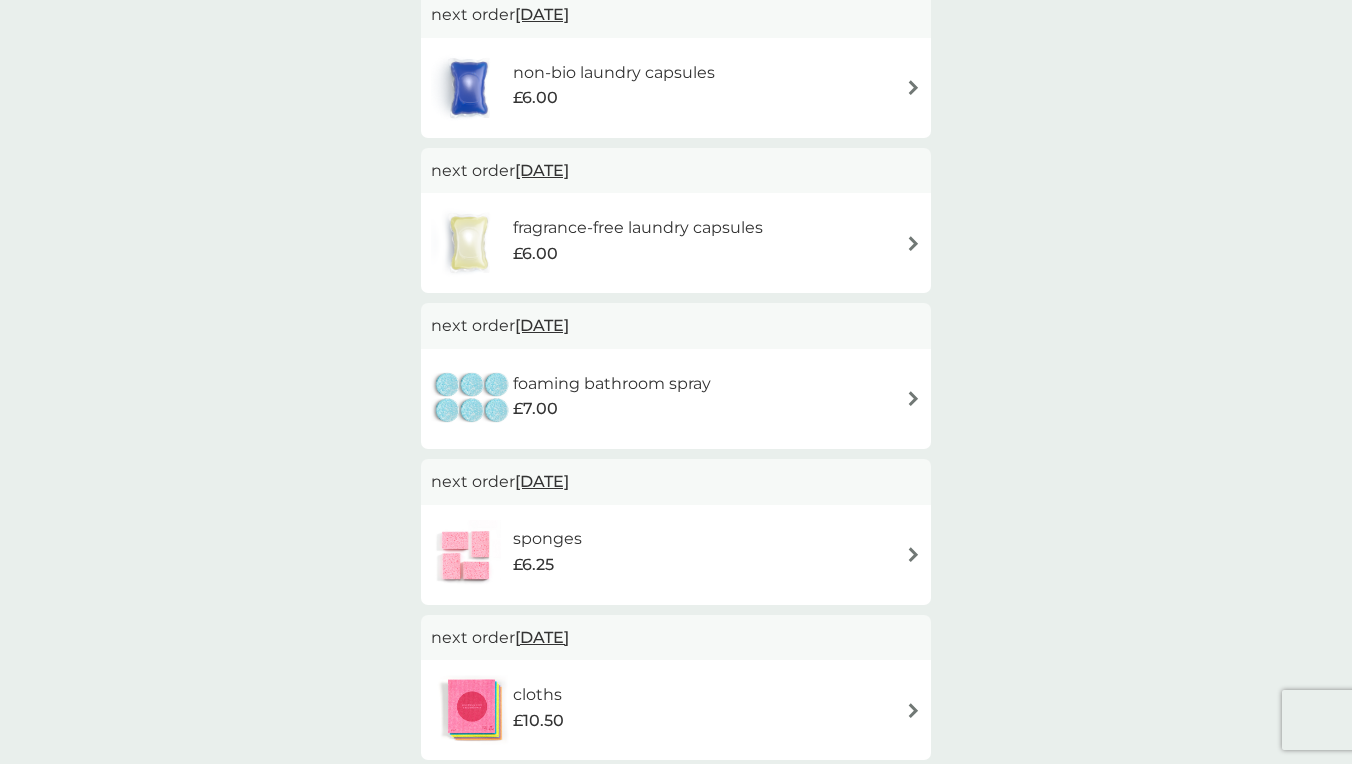 click on "[DATE]" at bounding box center (542, 325) 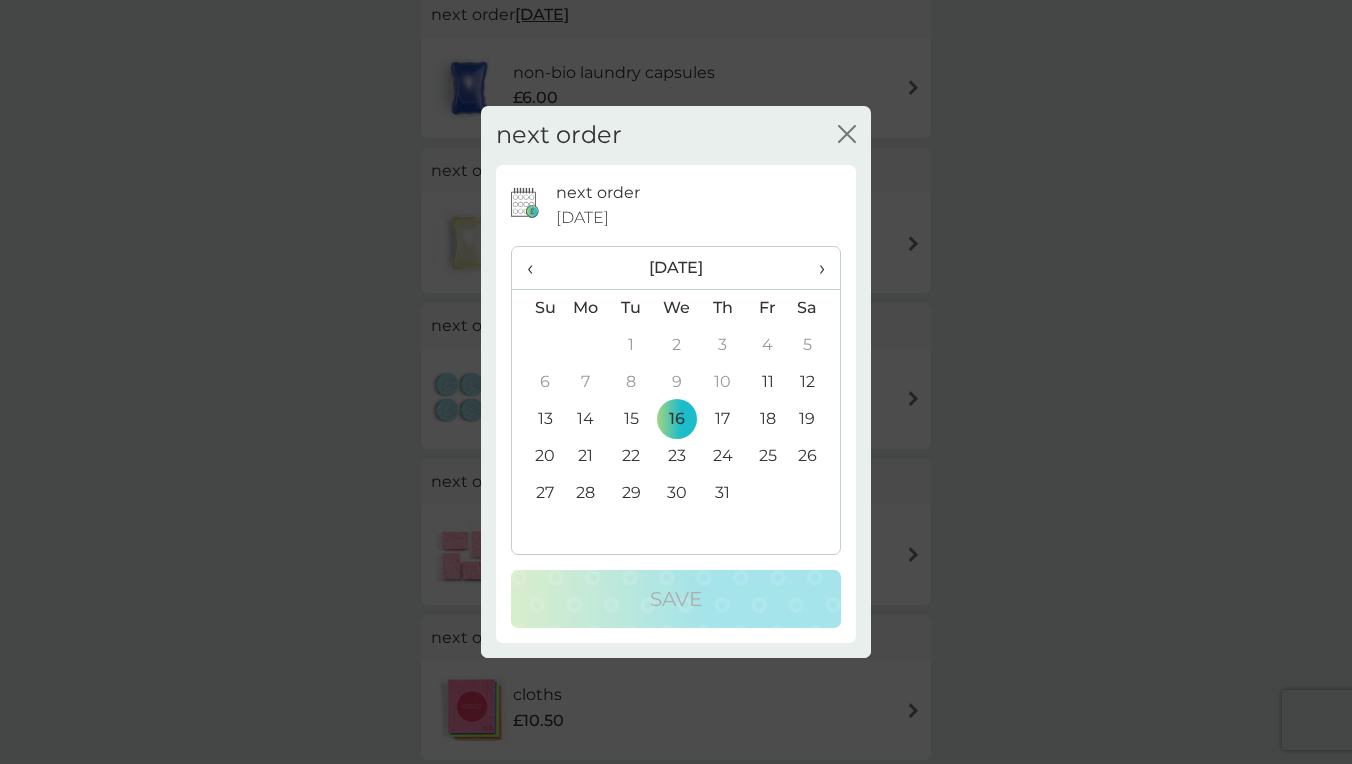 click on "›" at bounding box center (815, 268) 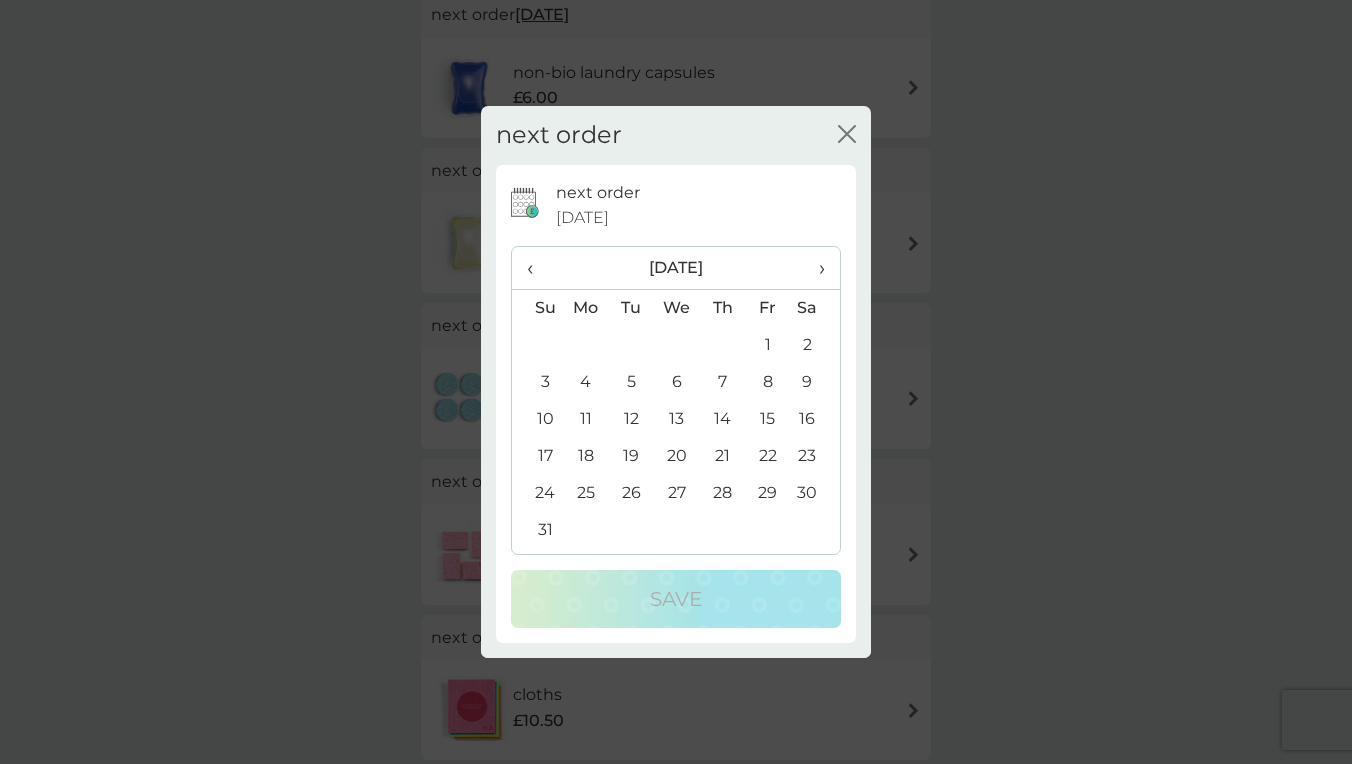 click on "18" at bounding box center (586, 456) 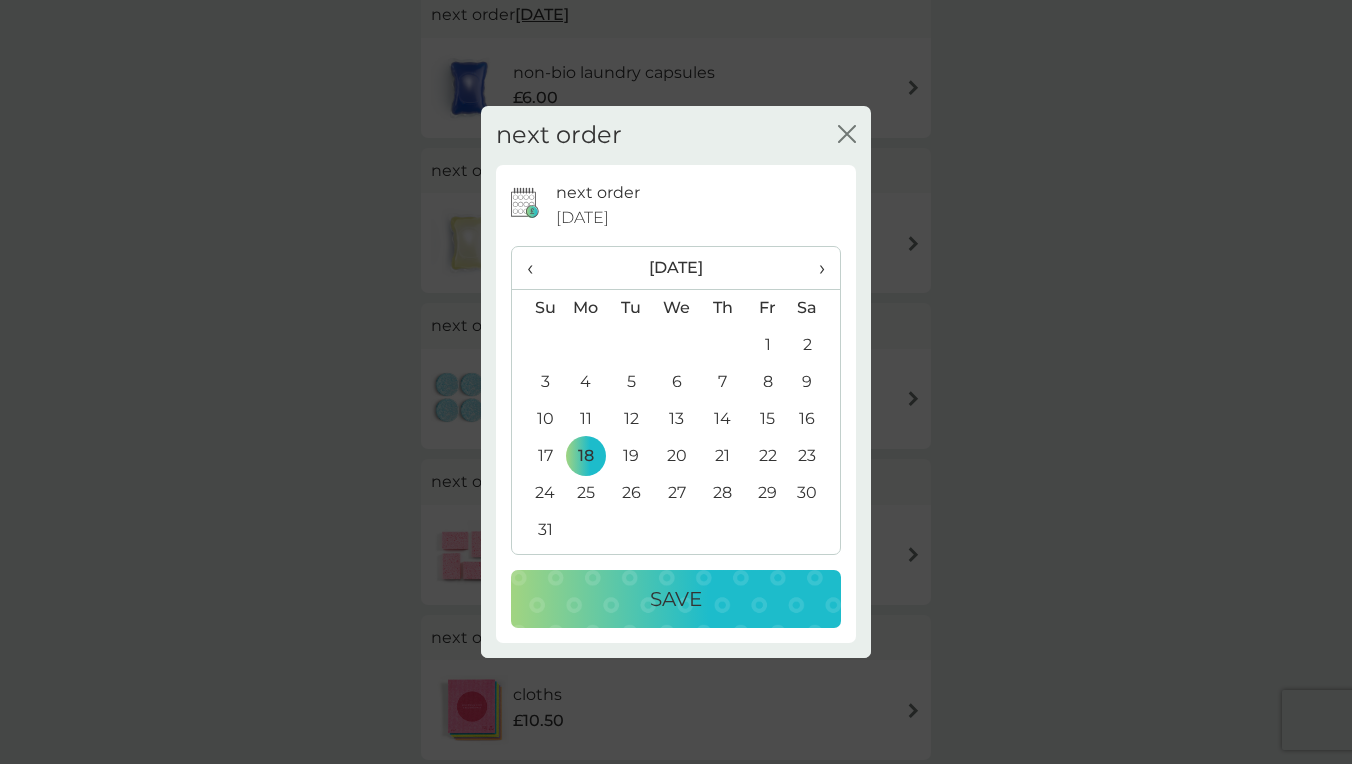 click on "Save" at bounding box center (676, 599) 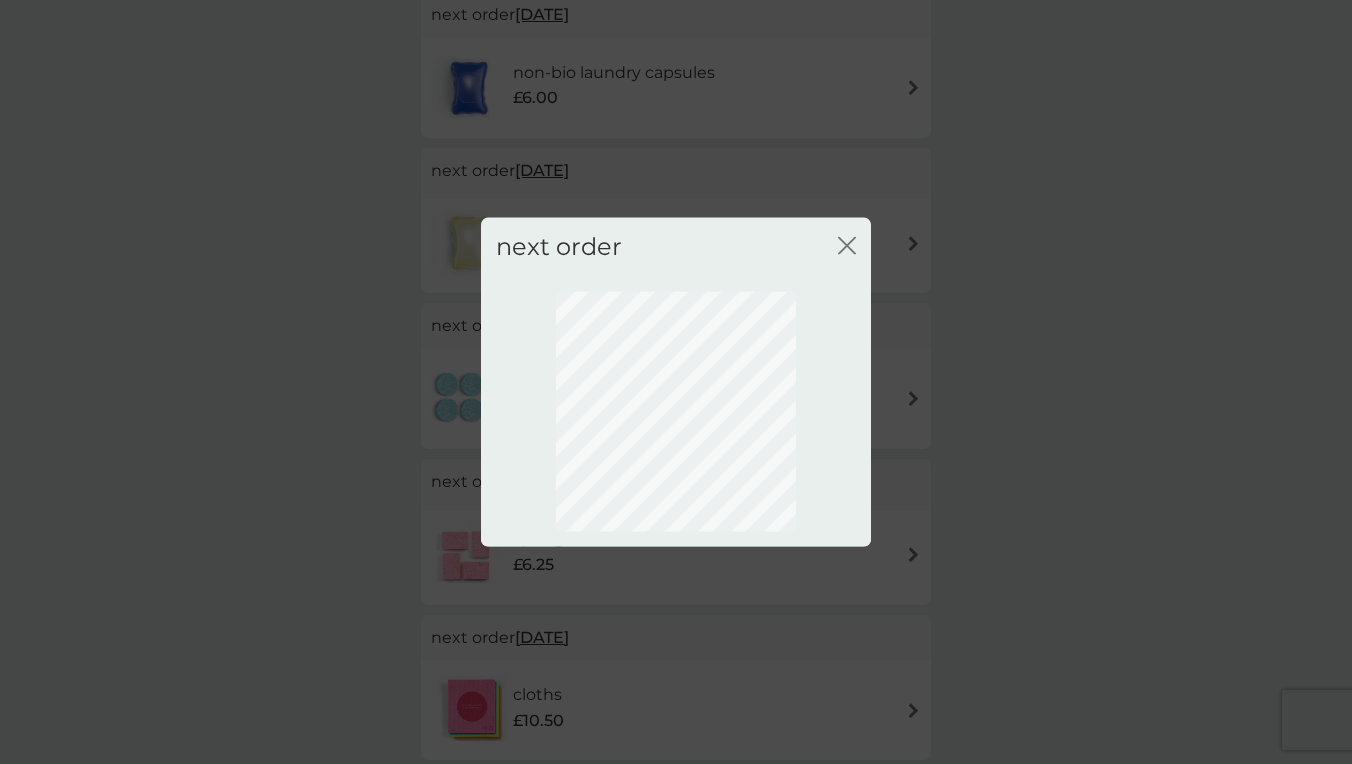 scroll, scrollTop: 73, scrollLeft: 0, axis: vertical 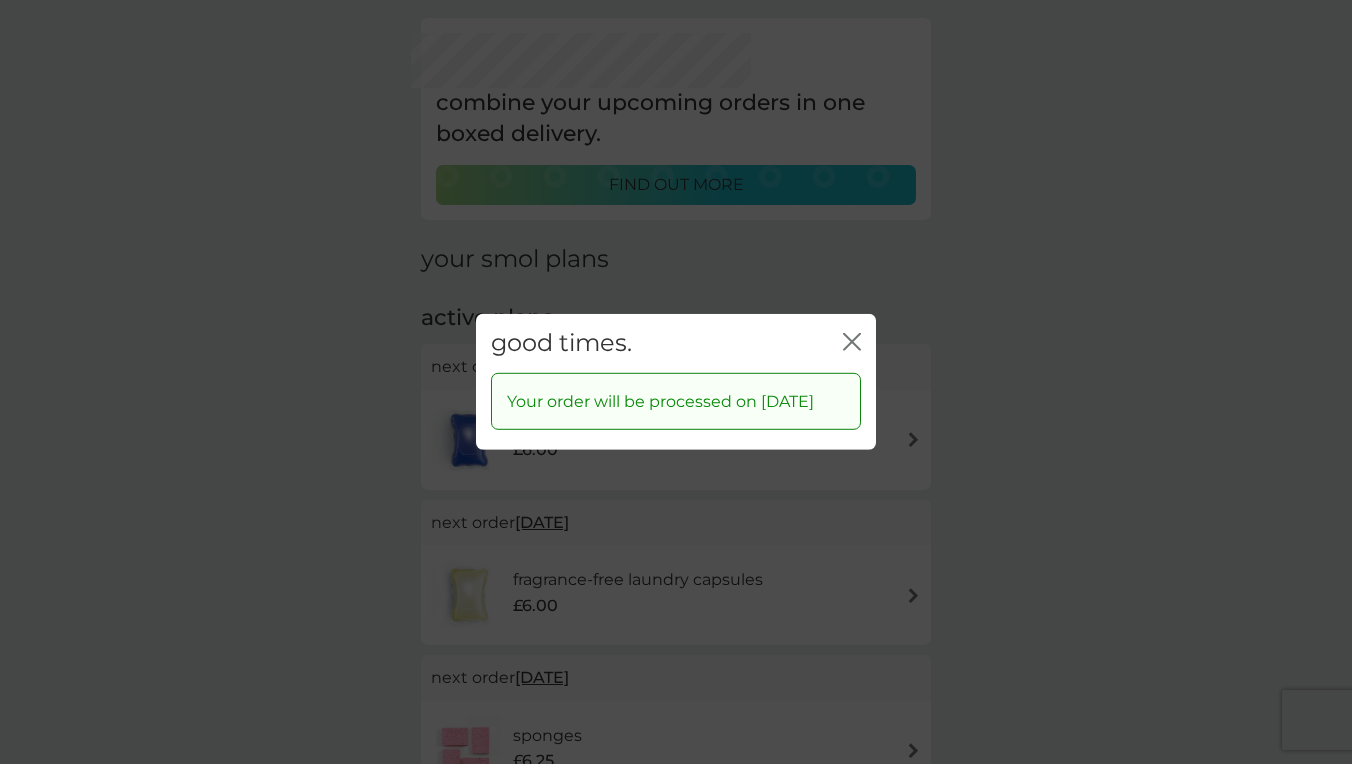click on "close" 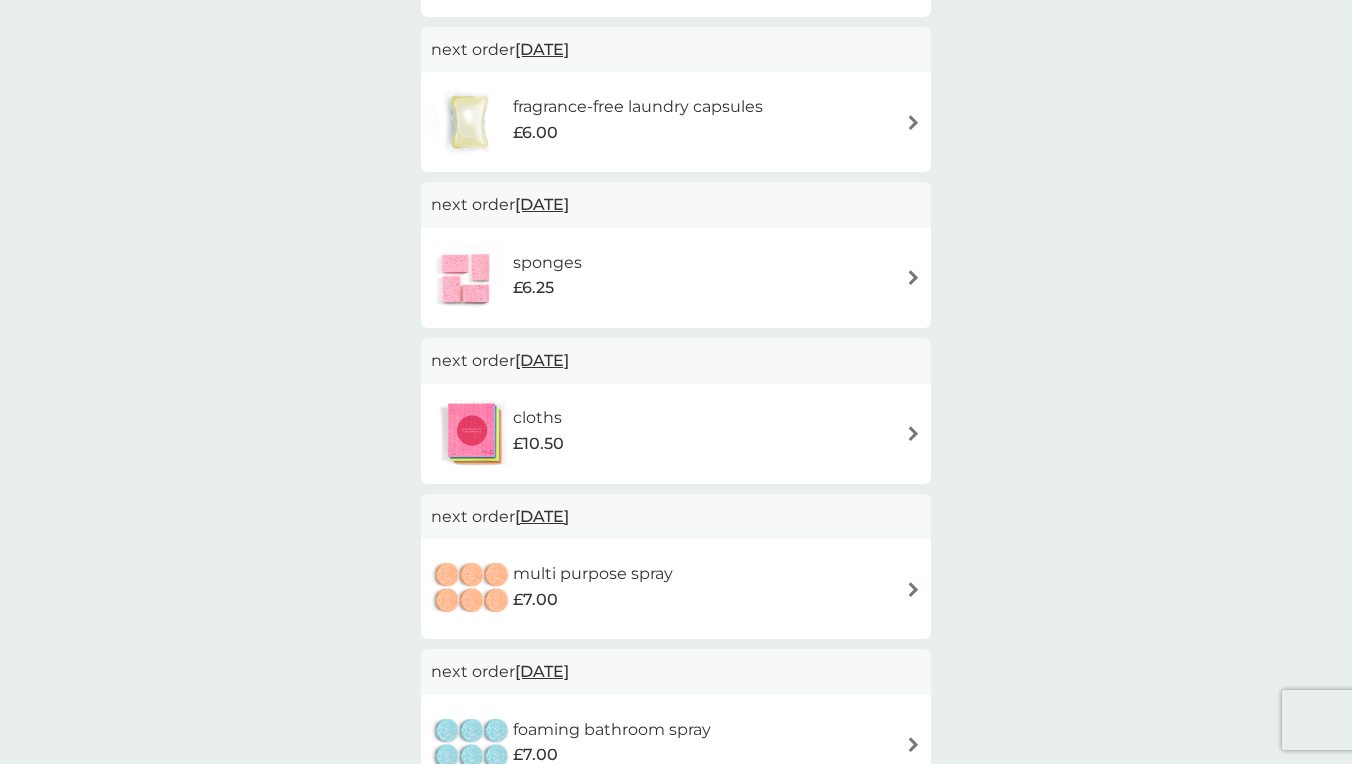scroll, scrollTop: 546, scrollLeft: 0, axis: vertical 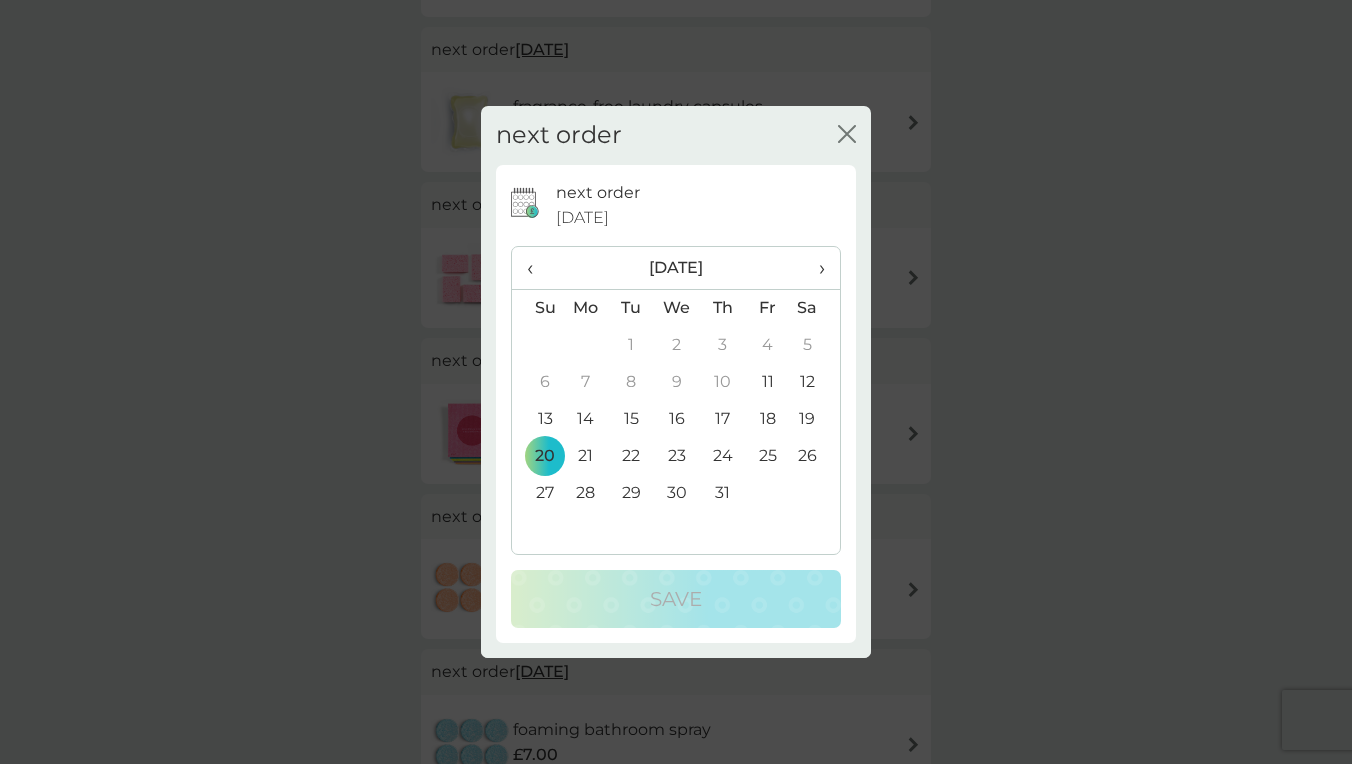 click on "›" at bounding box center (815, 268) 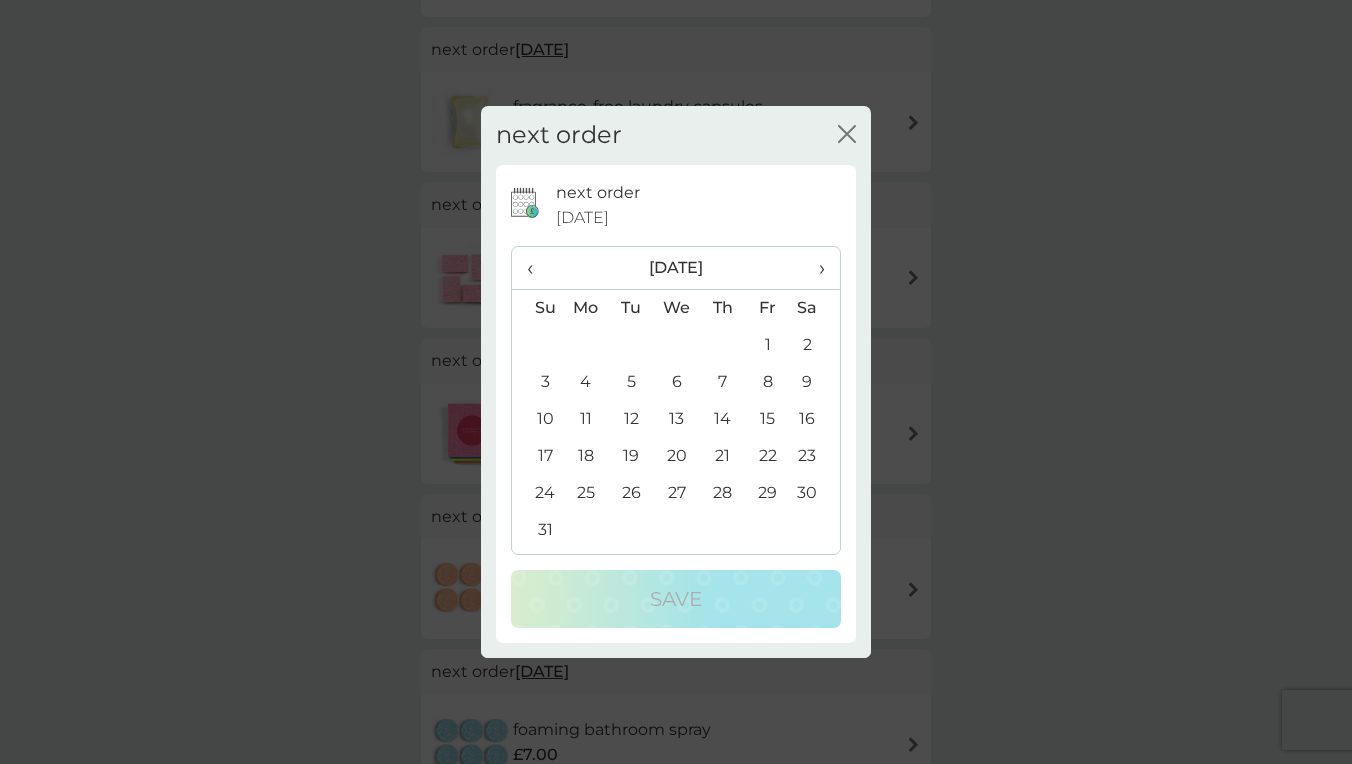 click on "18" at bounding box center (586, 456) 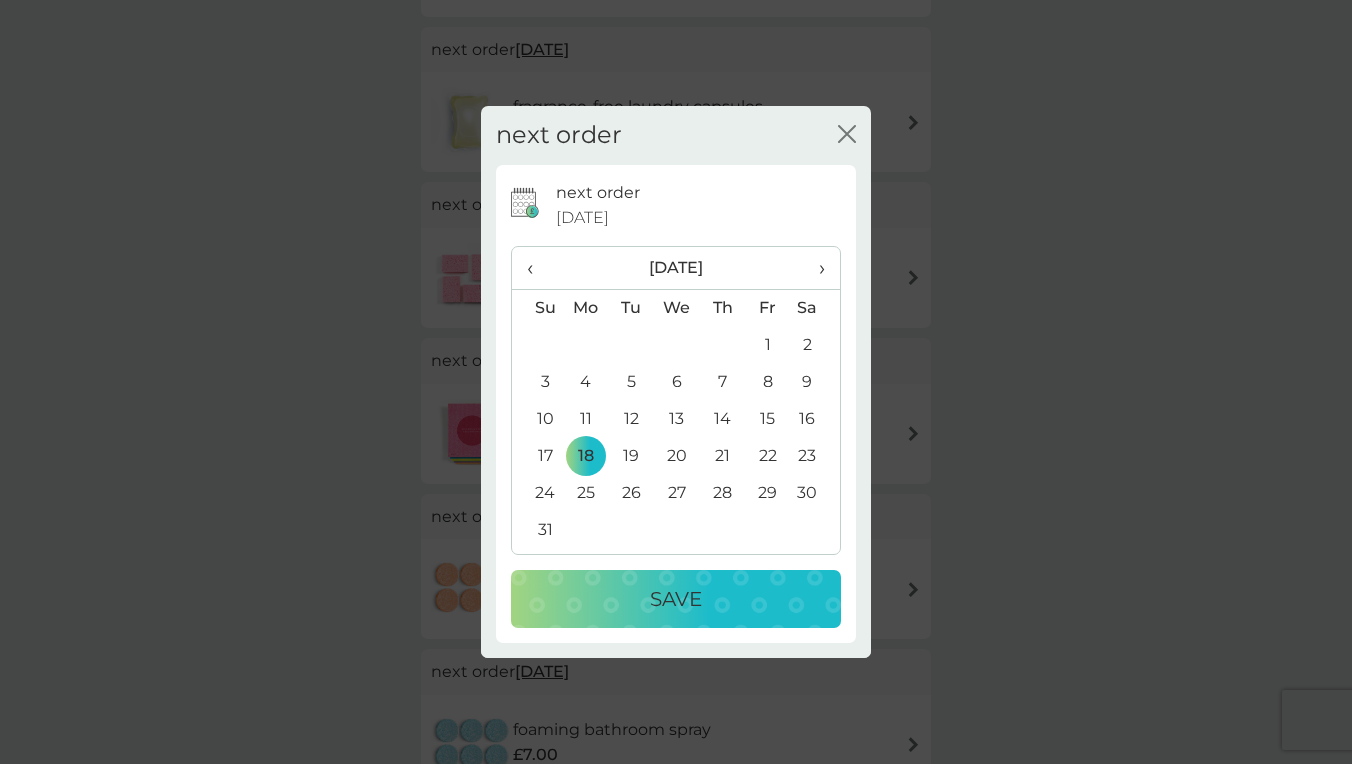 click on "Save" at bounding box center [676, 599] 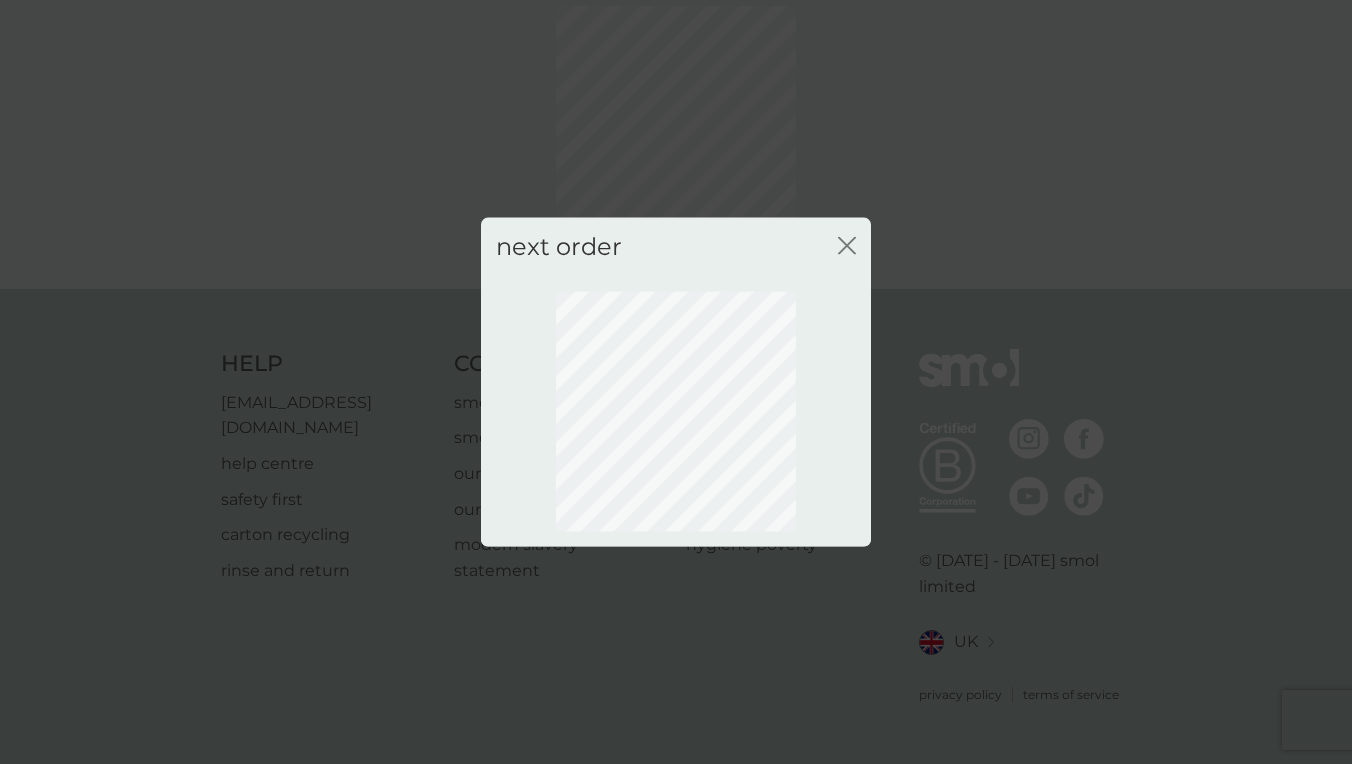 scroll, scrollTop: 73, scrollLeft: 0, axis: vertical 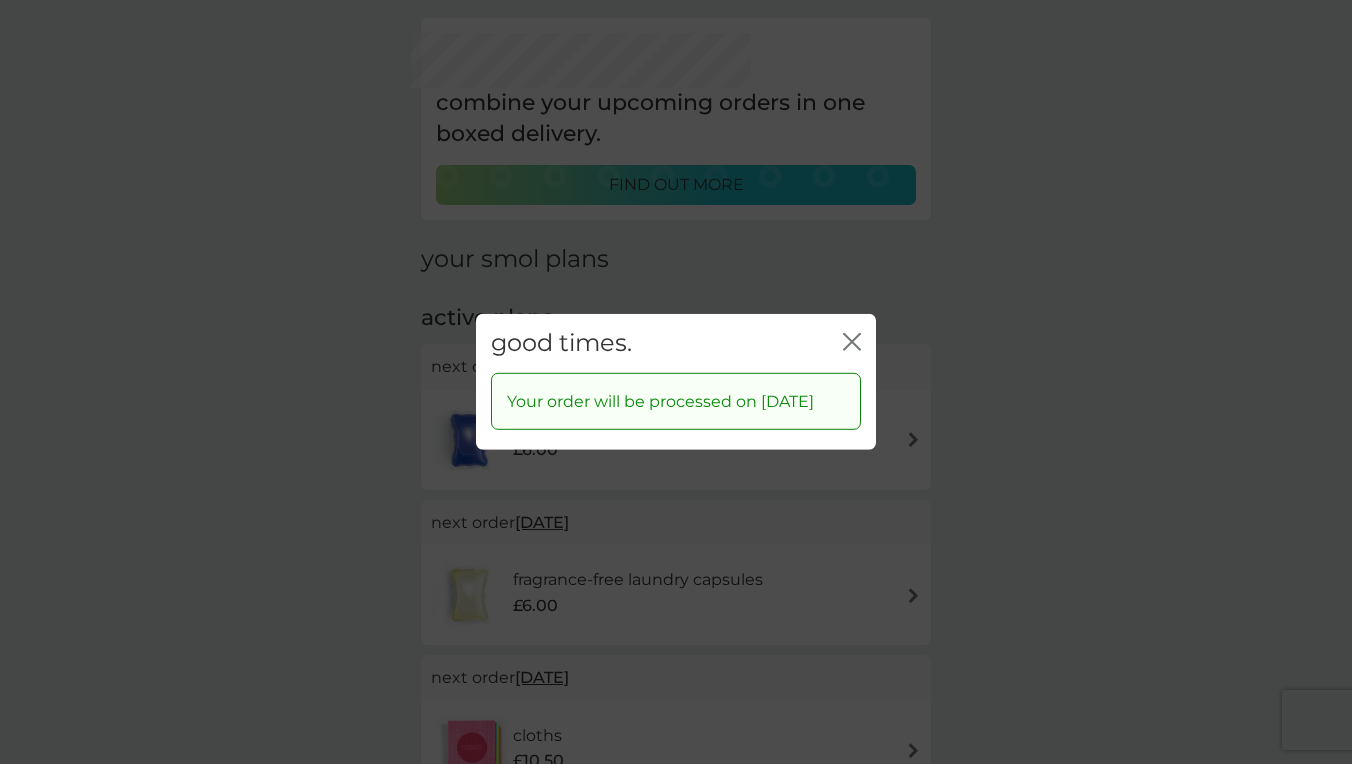 click 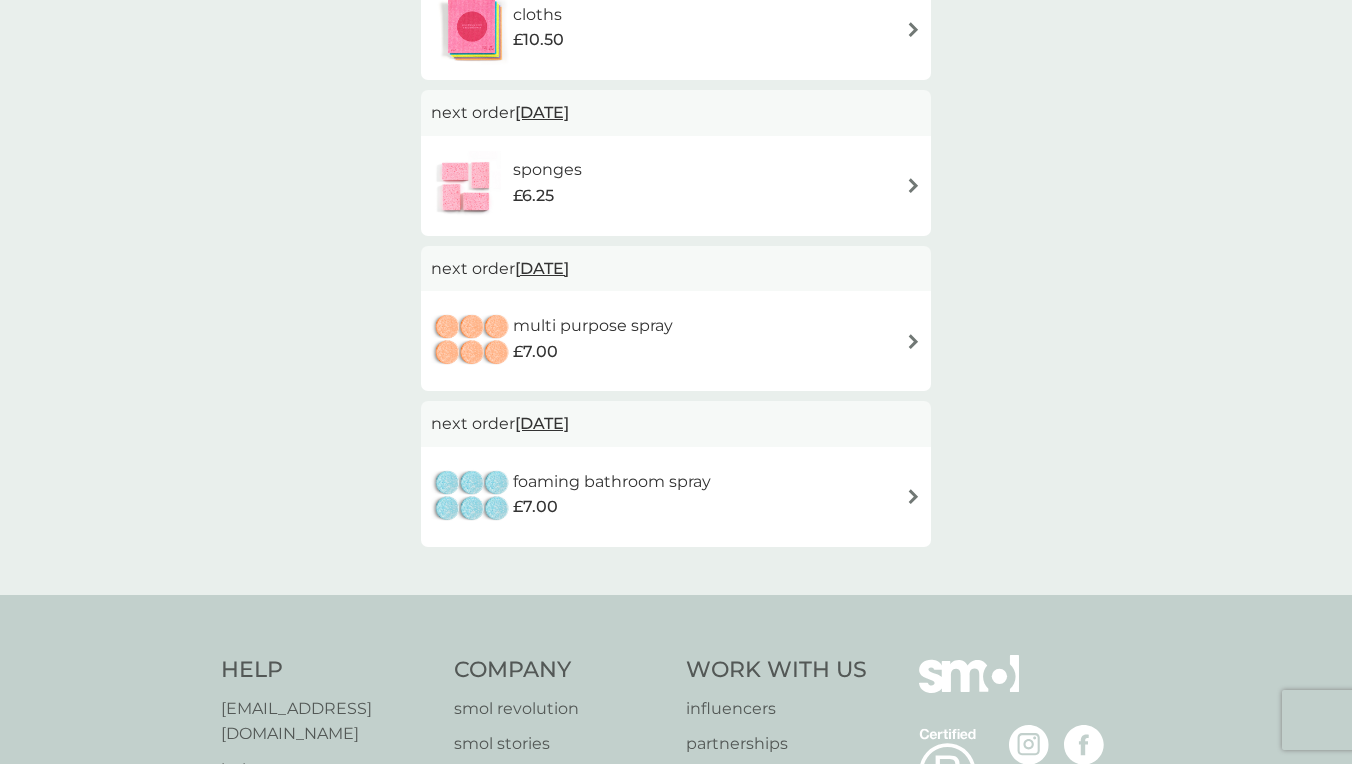 scroll, scrollTop: 803, scrollLeft: 0, axis: vertical 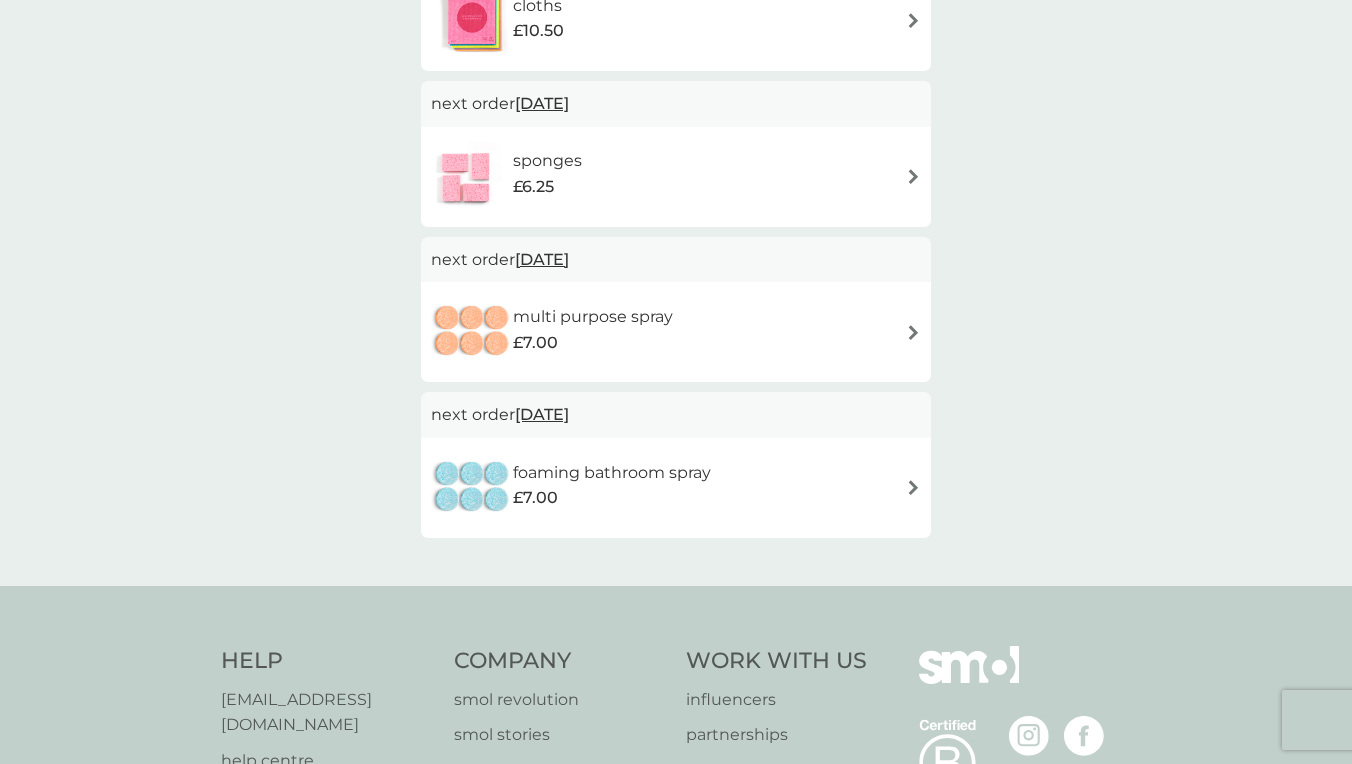 click on "[DATE]" at bounding box center (542, 259) 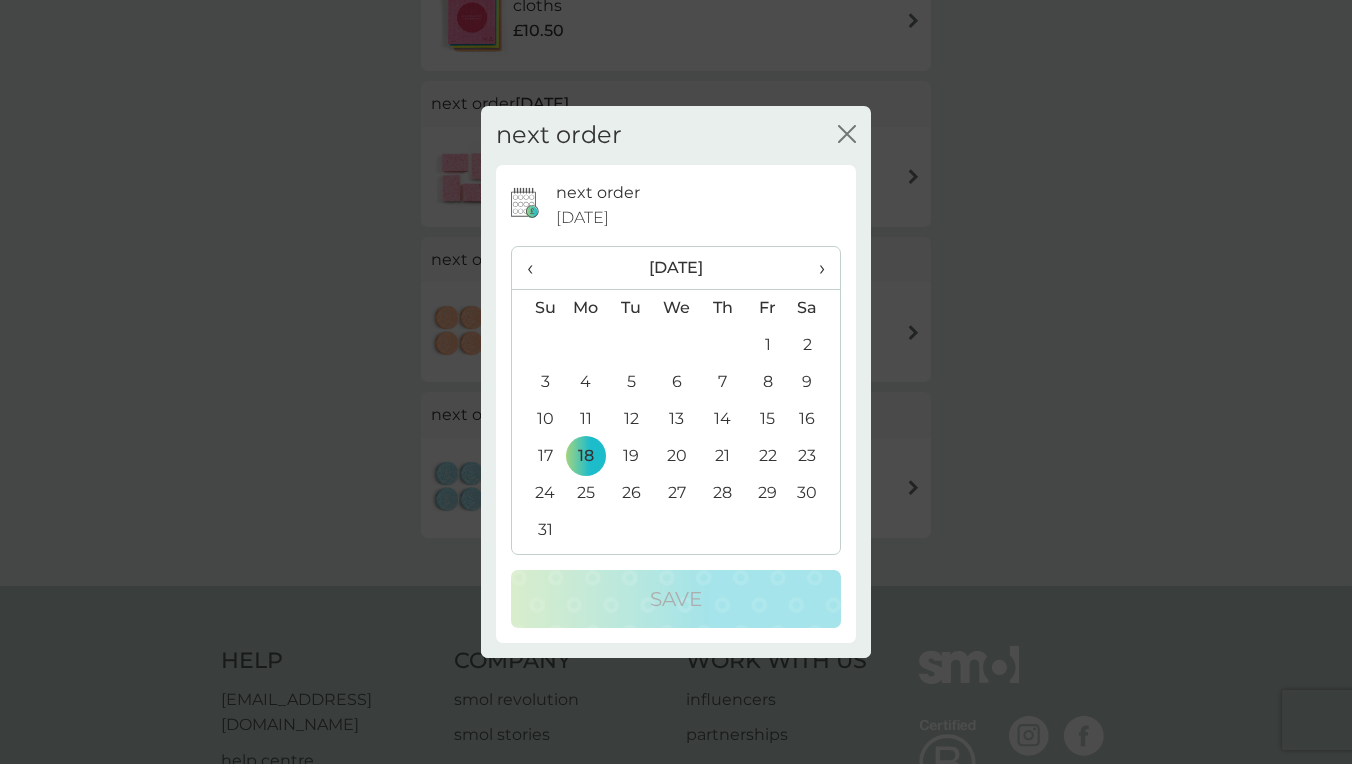 click on "›" at bounding box center [815, 268] 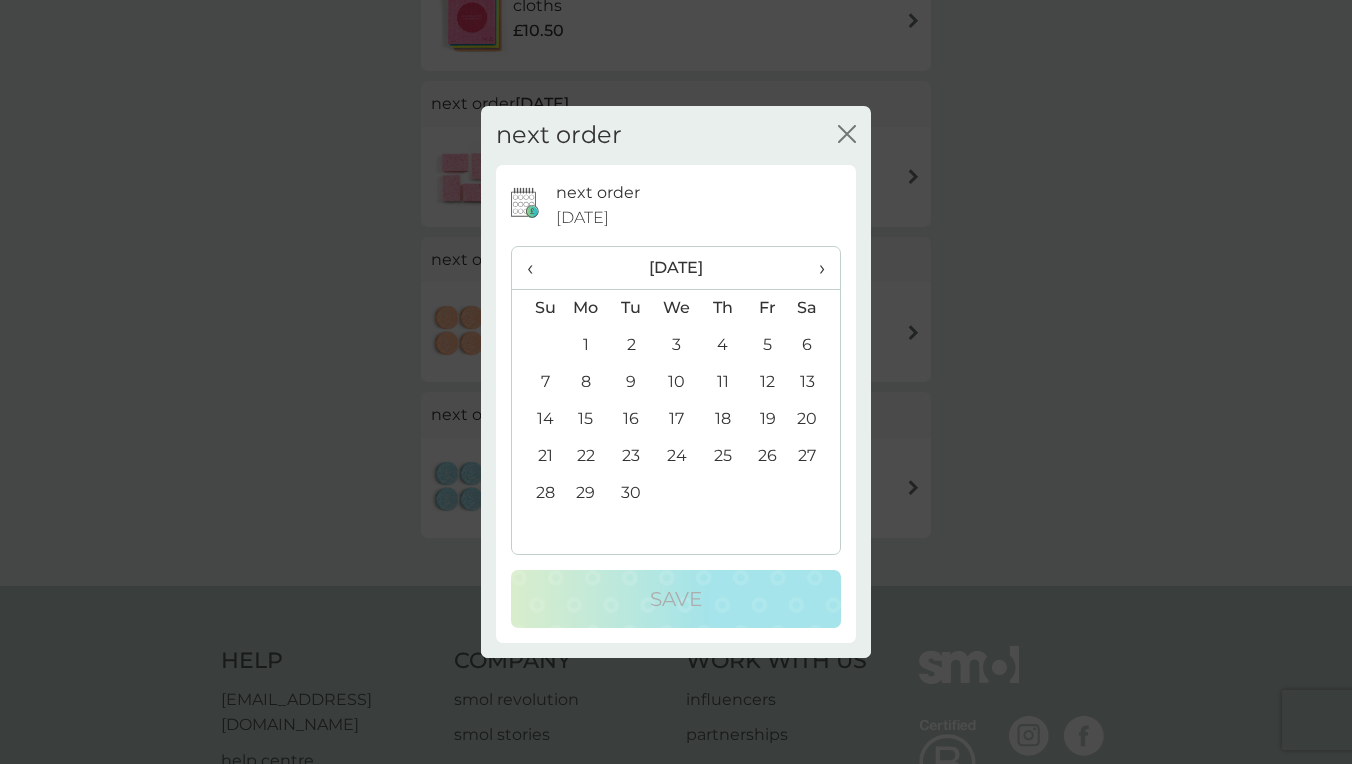 click on "16" at bounding box center [631, 419] 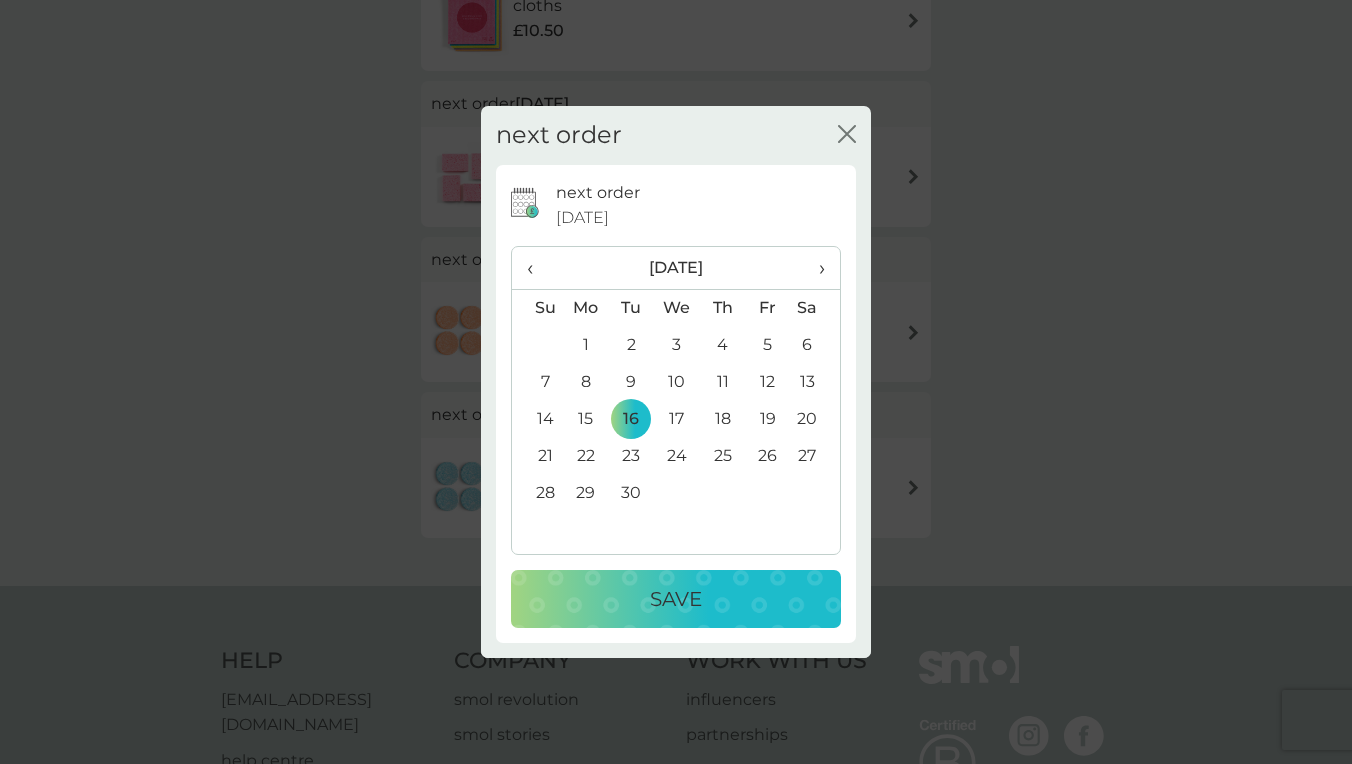 click on "Save" at bounding box center [676, 599] 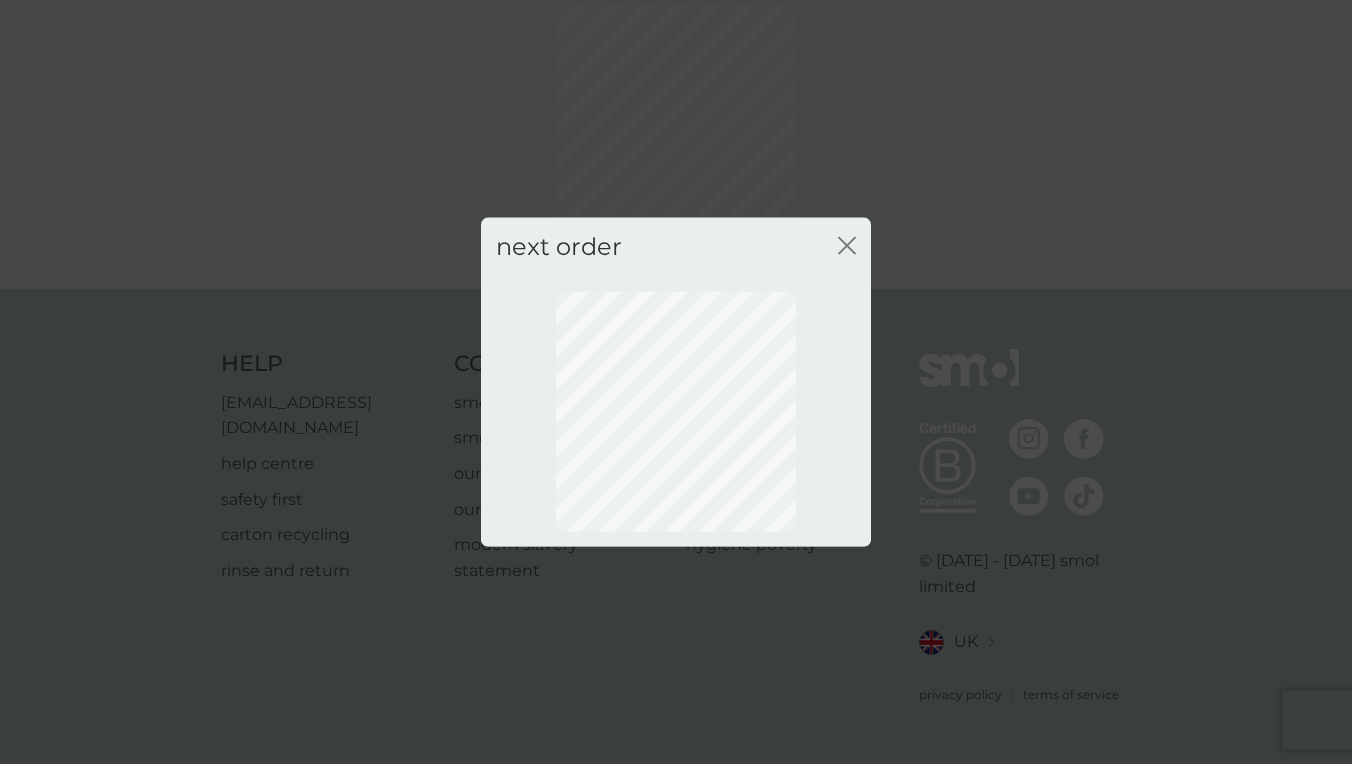 scroll, scrollTop: 73, scrollLeft: 0, axis: vertical 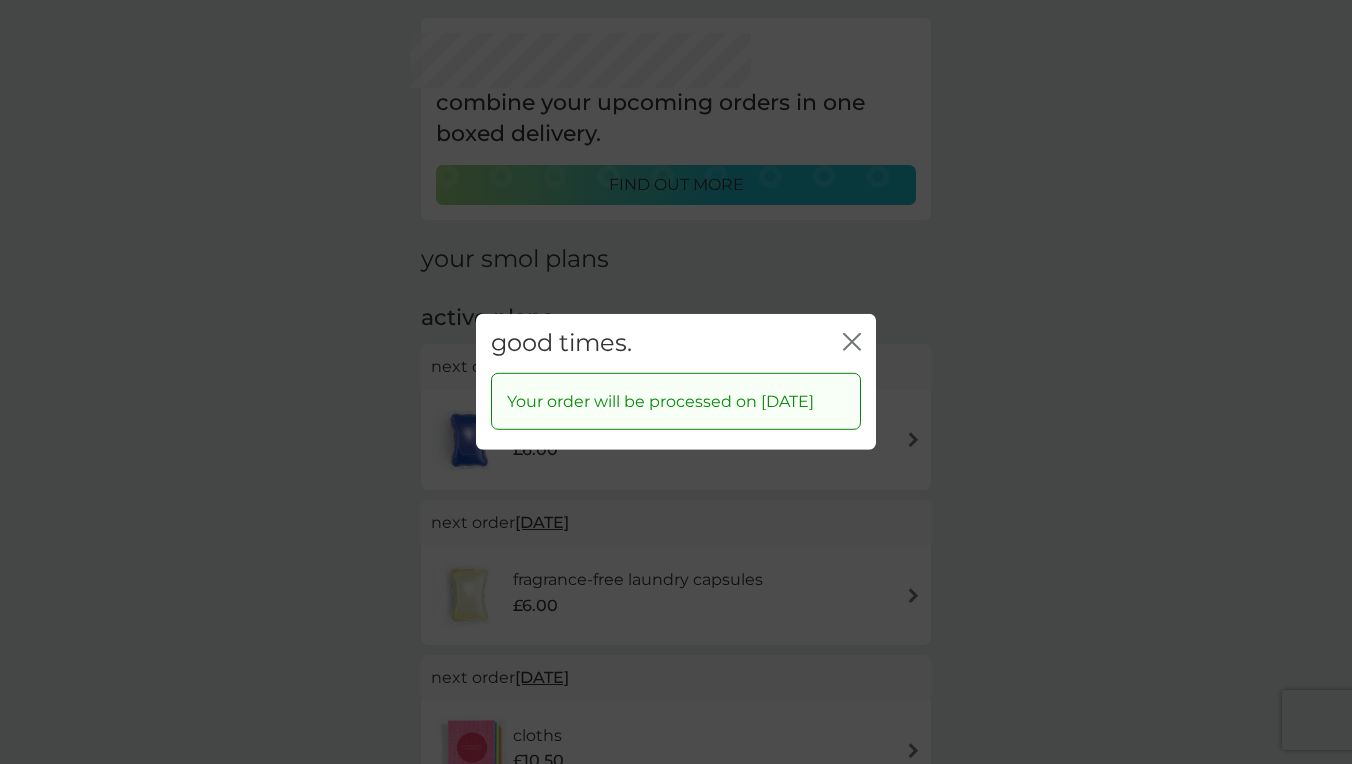 click 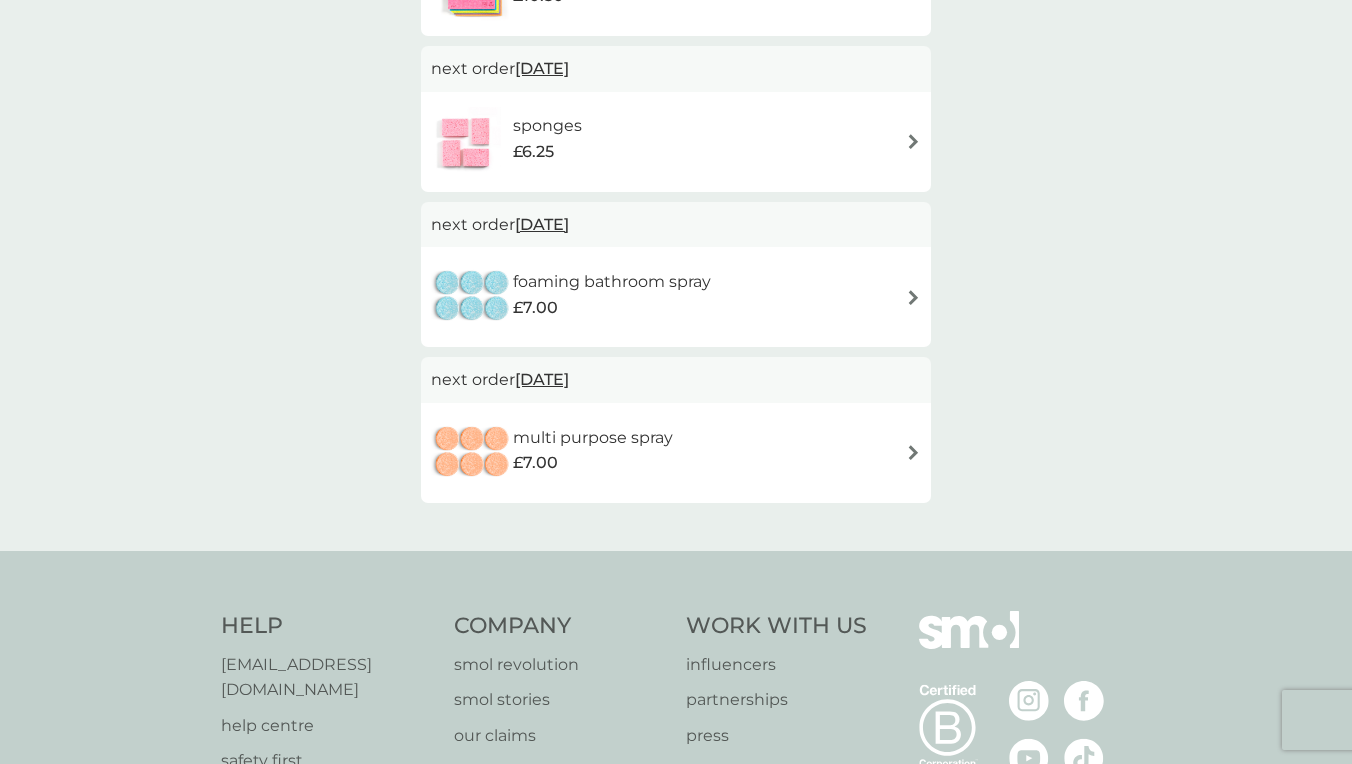 scroll, scrollTop: 842, scrollLeft: 0, axis: vertical 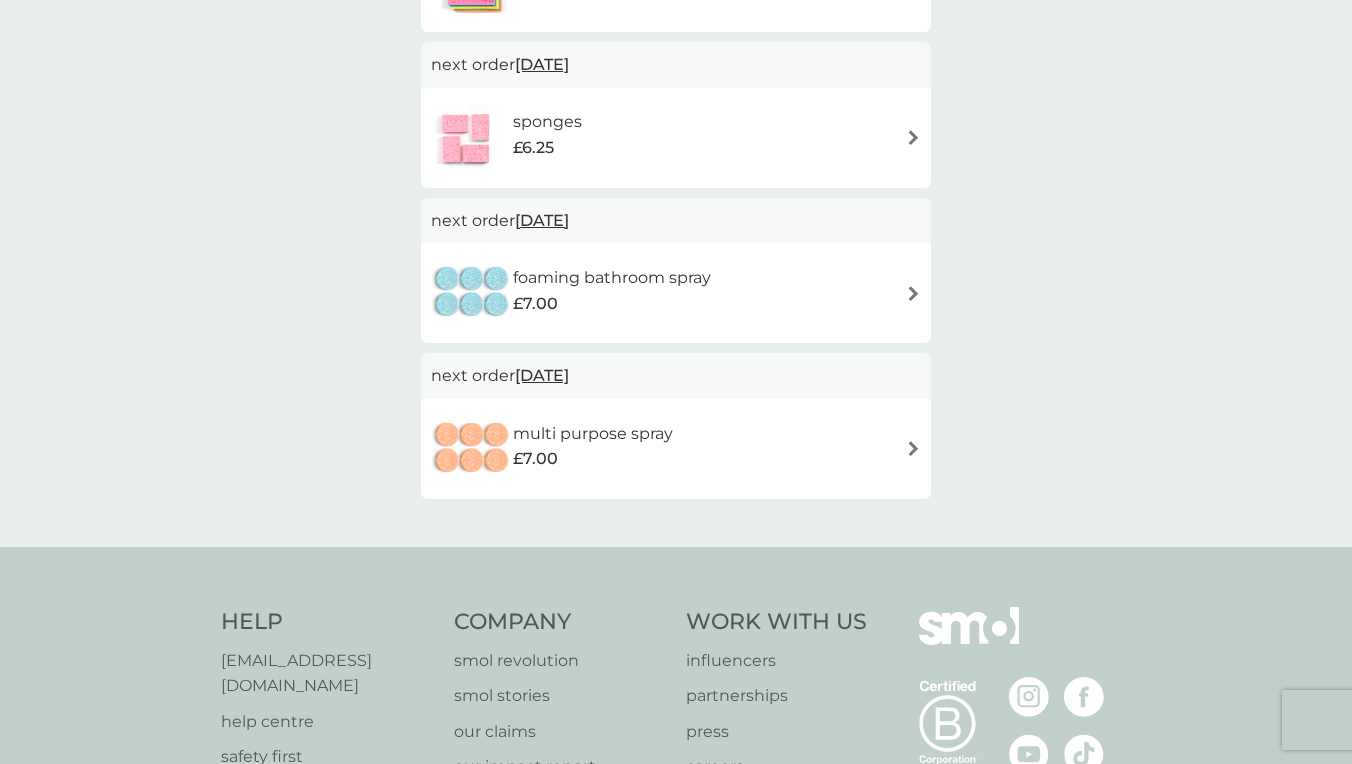 click on "[DATE]" at bounding box center [542, 220] 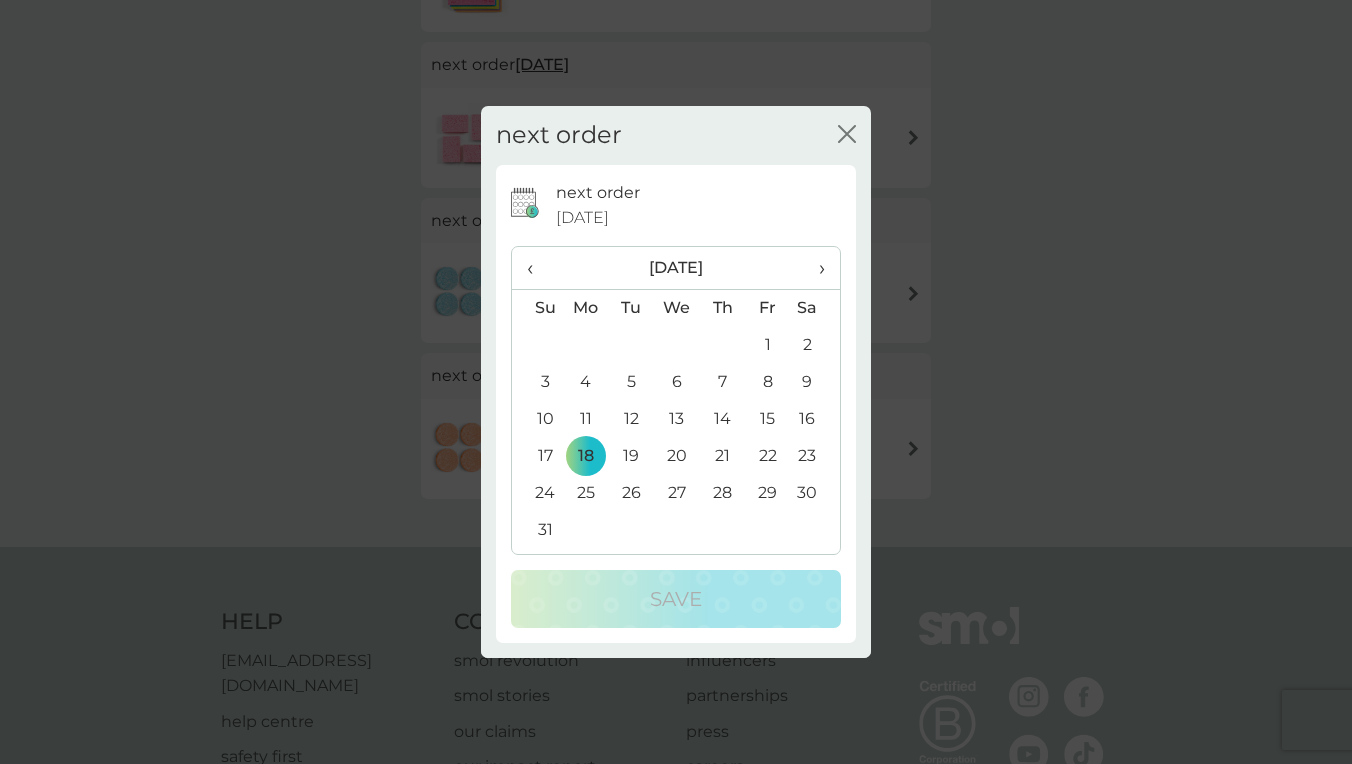 click on "›" at bounding box center [815, 268] 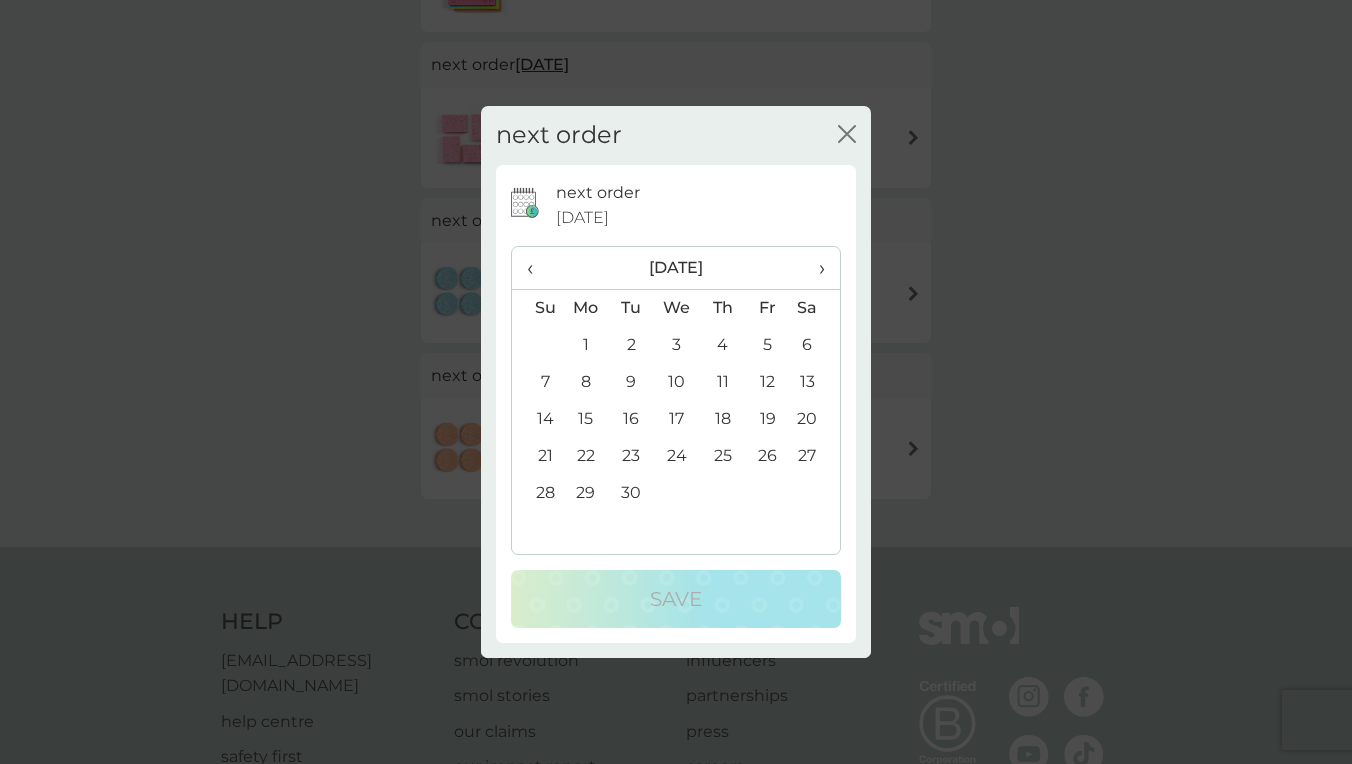 click on "16" at bounding box center [631, 419] 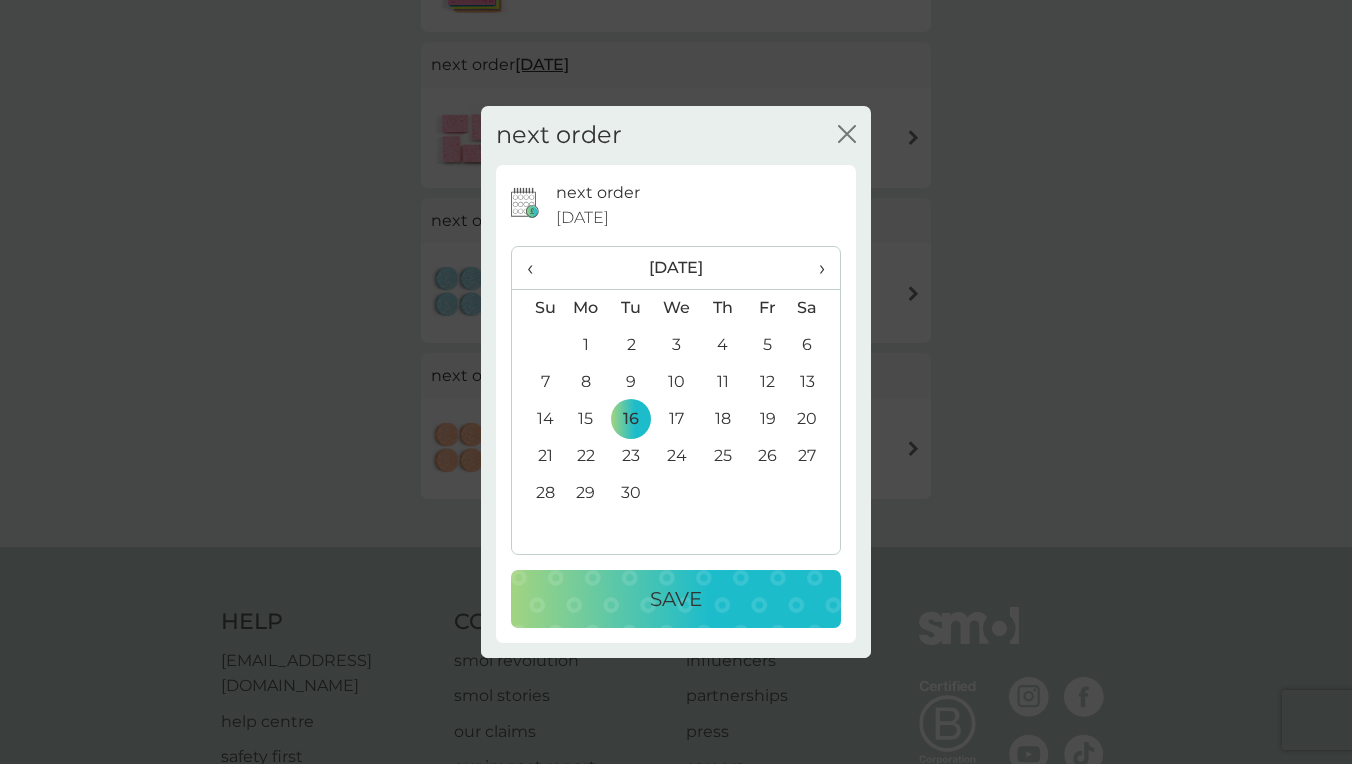 click on "Save" at bounding box center [676, 599] 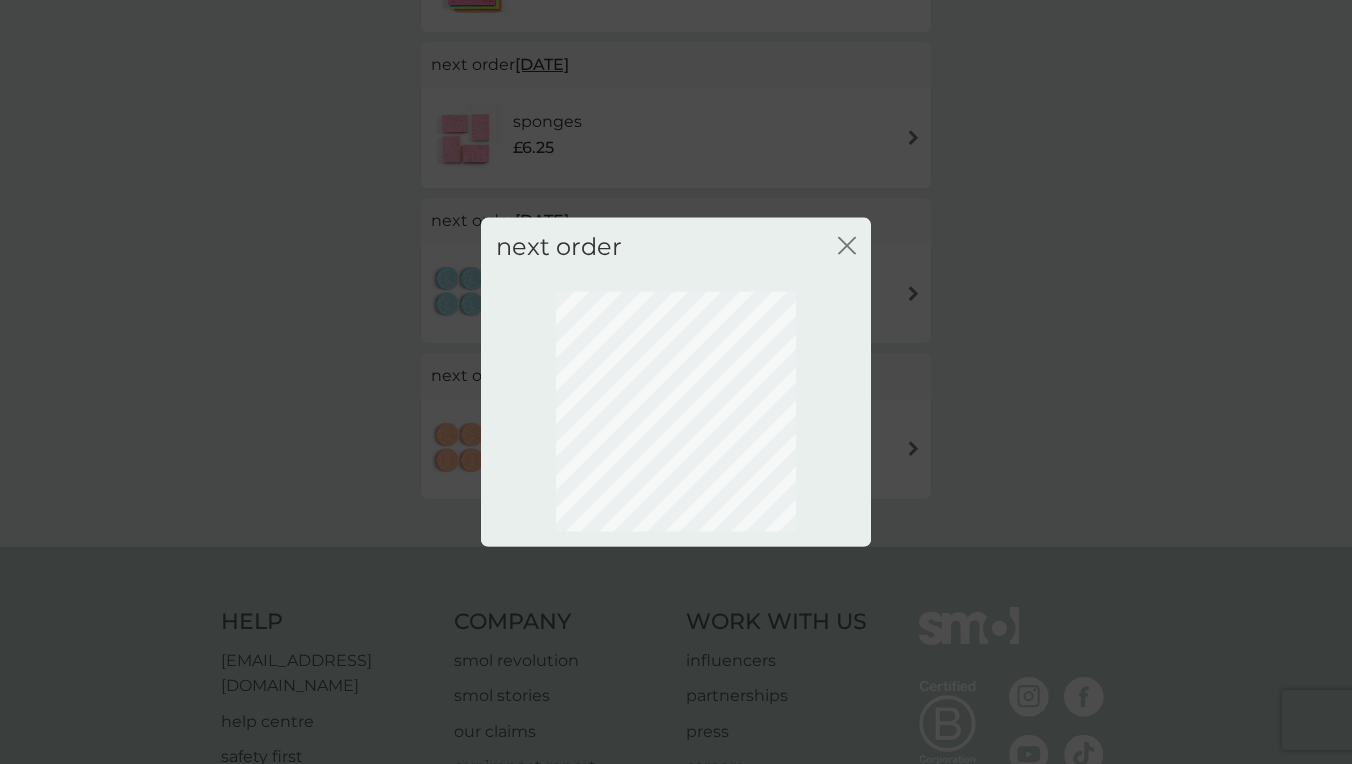 scroll, scrollTop: 73, scrollLeft: 0, axis: vertical 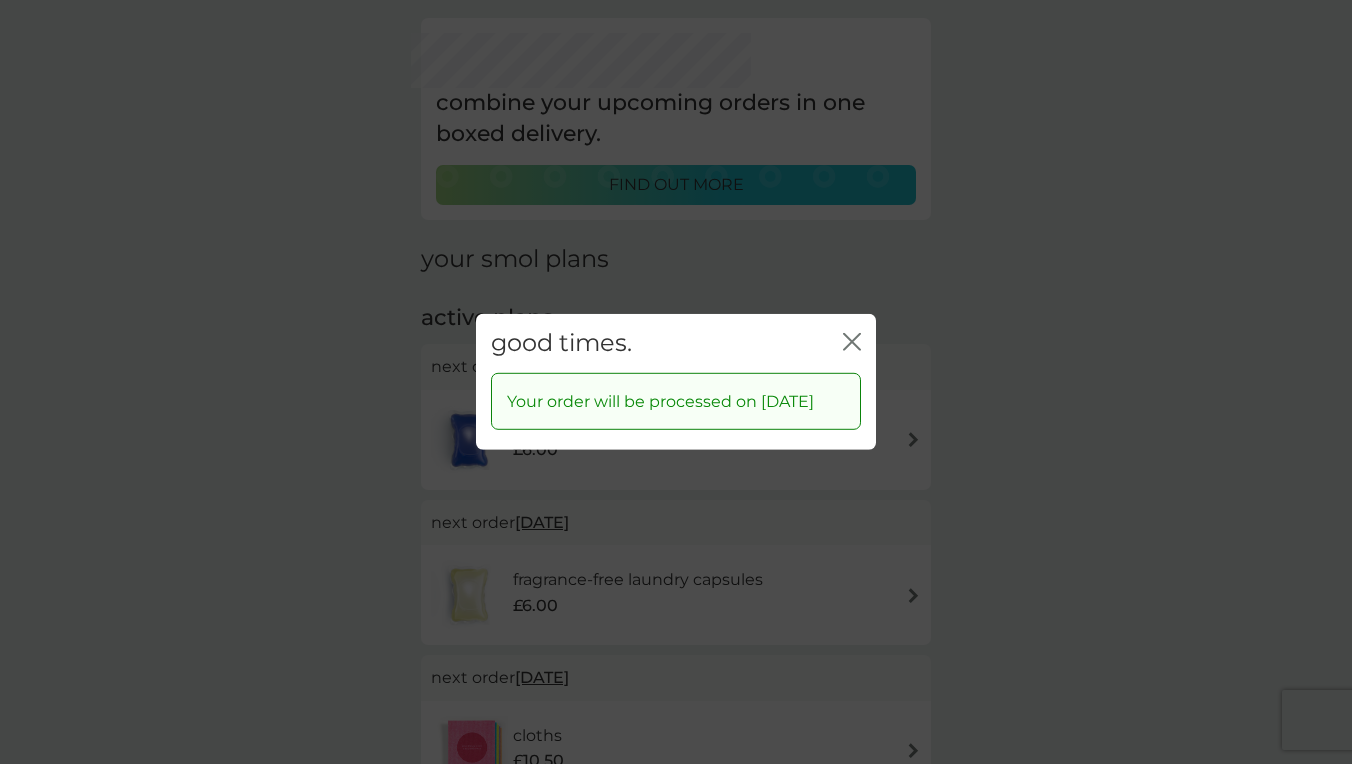 click on "close" 